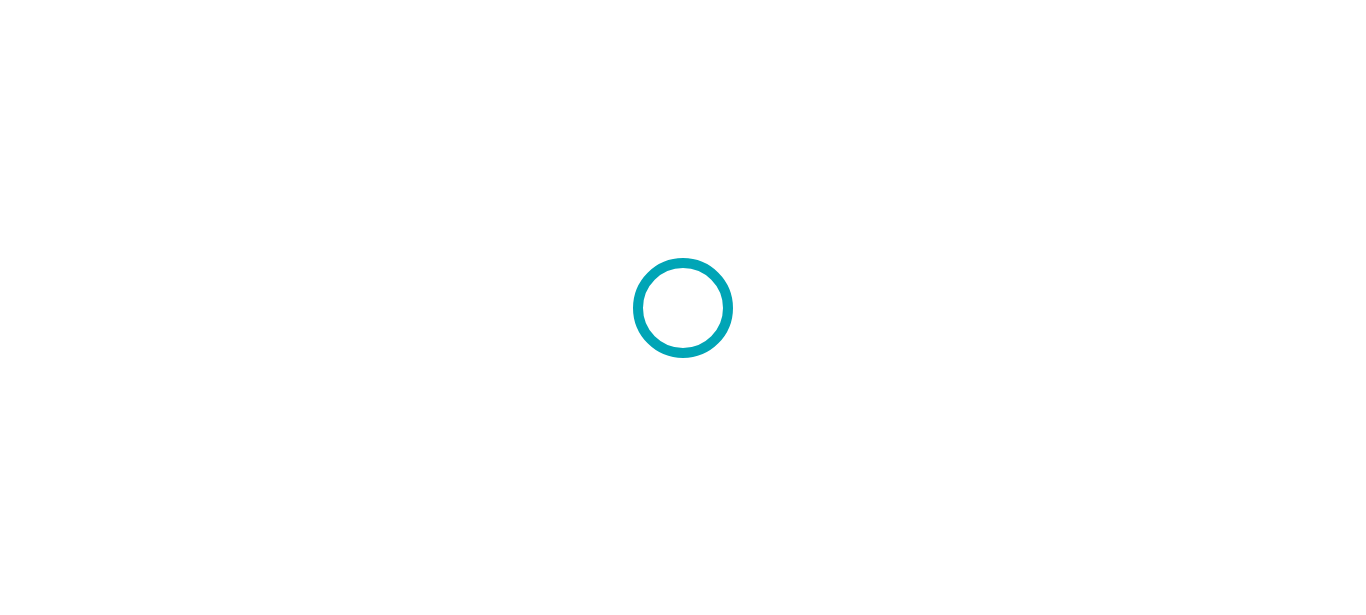 scroll, scrollTop: 0, scrollLeft: 0, axis: both 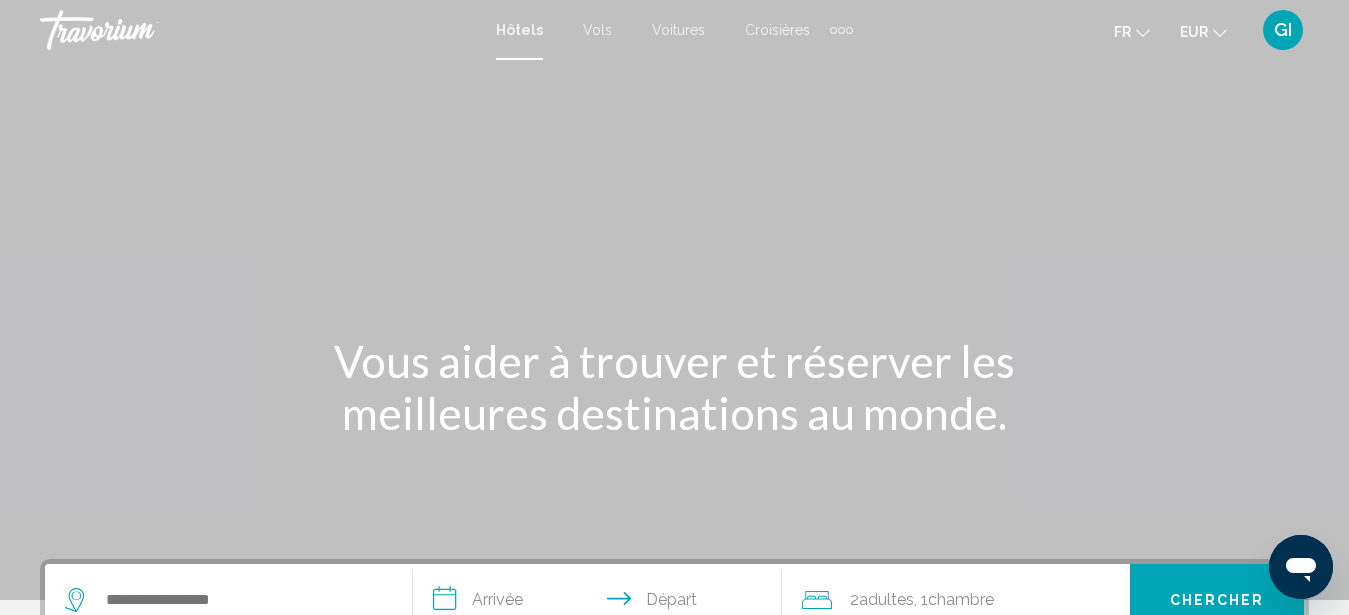 click on "Vols" at bounding box center [597, 30] 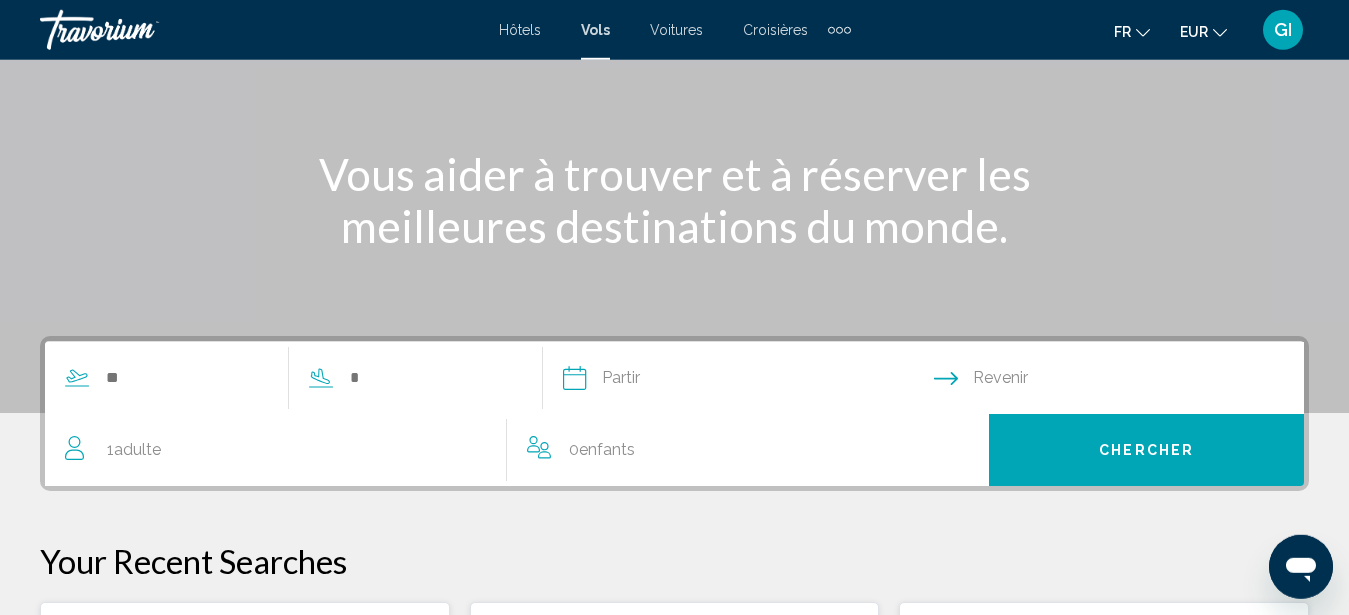 scroll, scrollTop: 204, scrollLeft: 0, axis: vertical 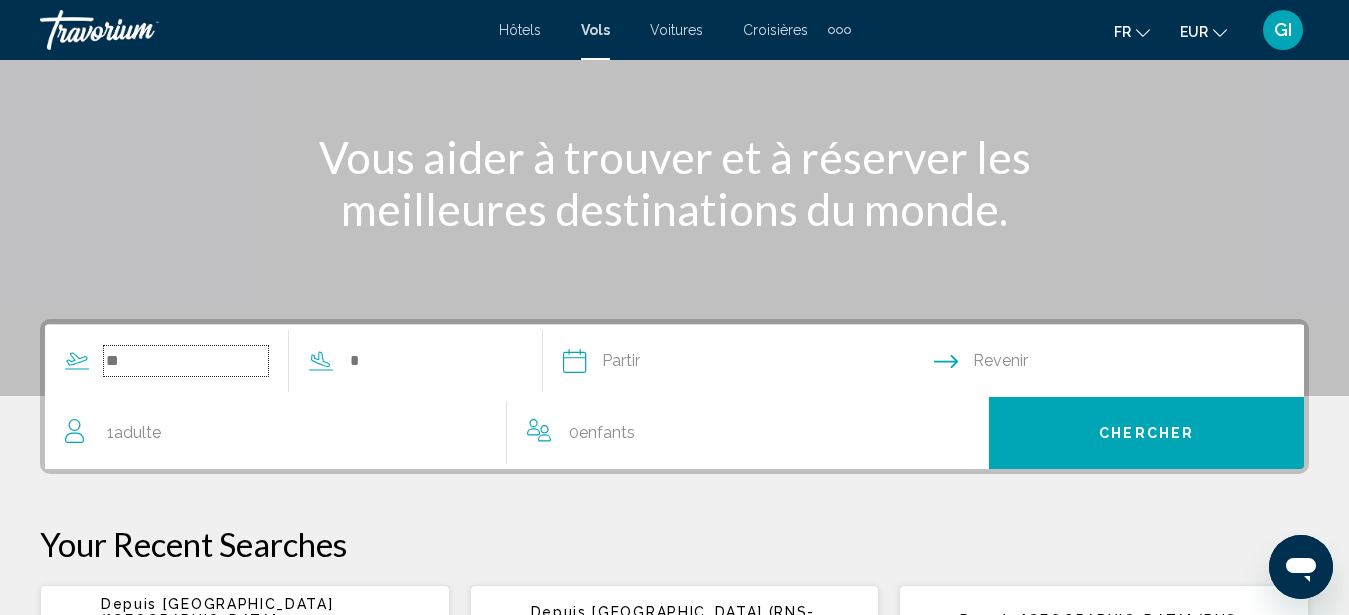 click at bounding box center [186, 361] 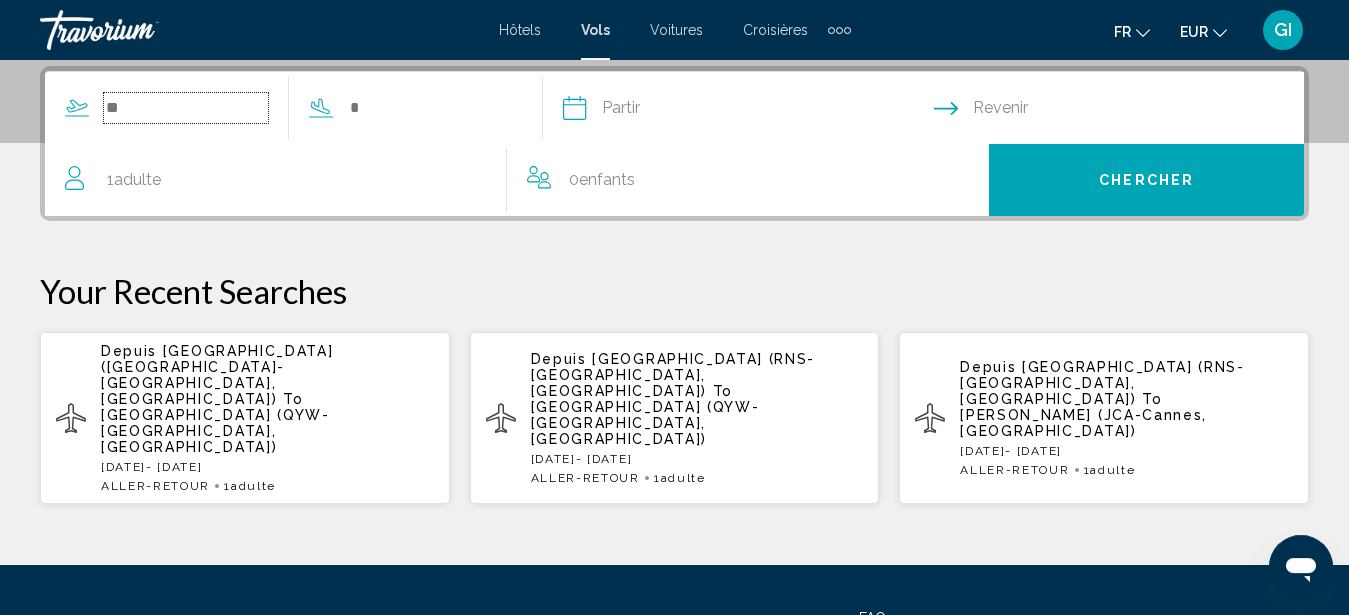 scroll, scrollTop: 458, scrollLeft: 0, axis: vertical 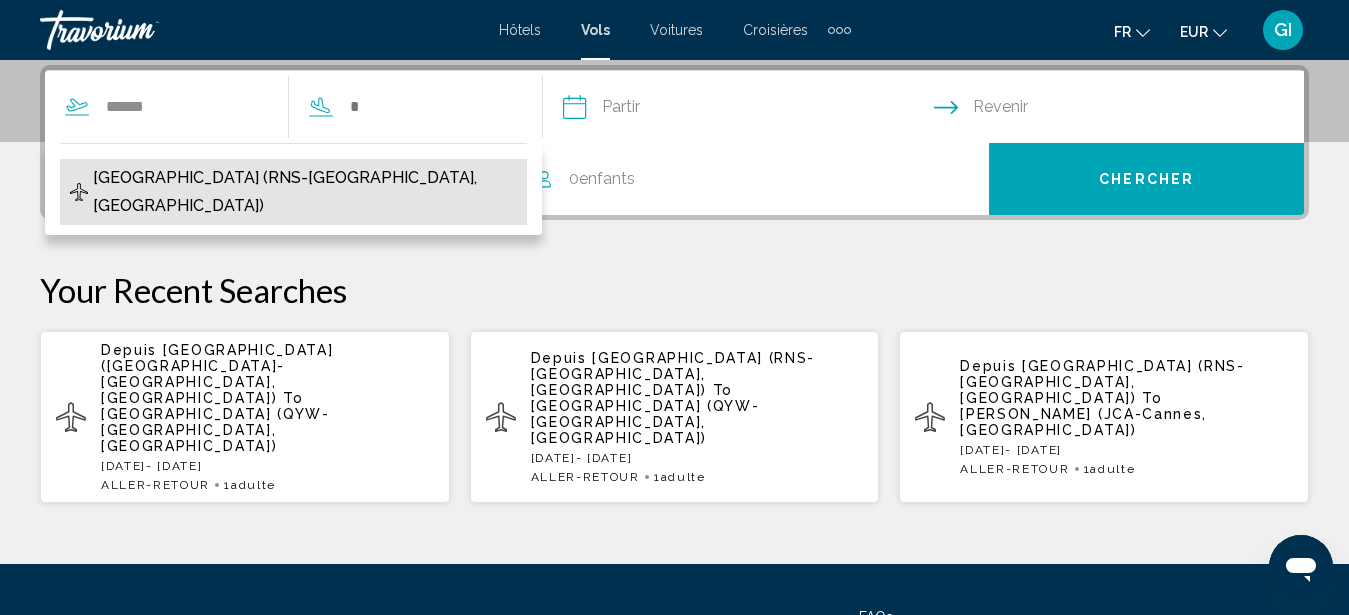 click on "[GEOGRAPHIC_DATA] (RNS-[GEOGRAPHIC_DATA], [GEOGRAPHIC_DATA])" at bounding box center [305, 192] 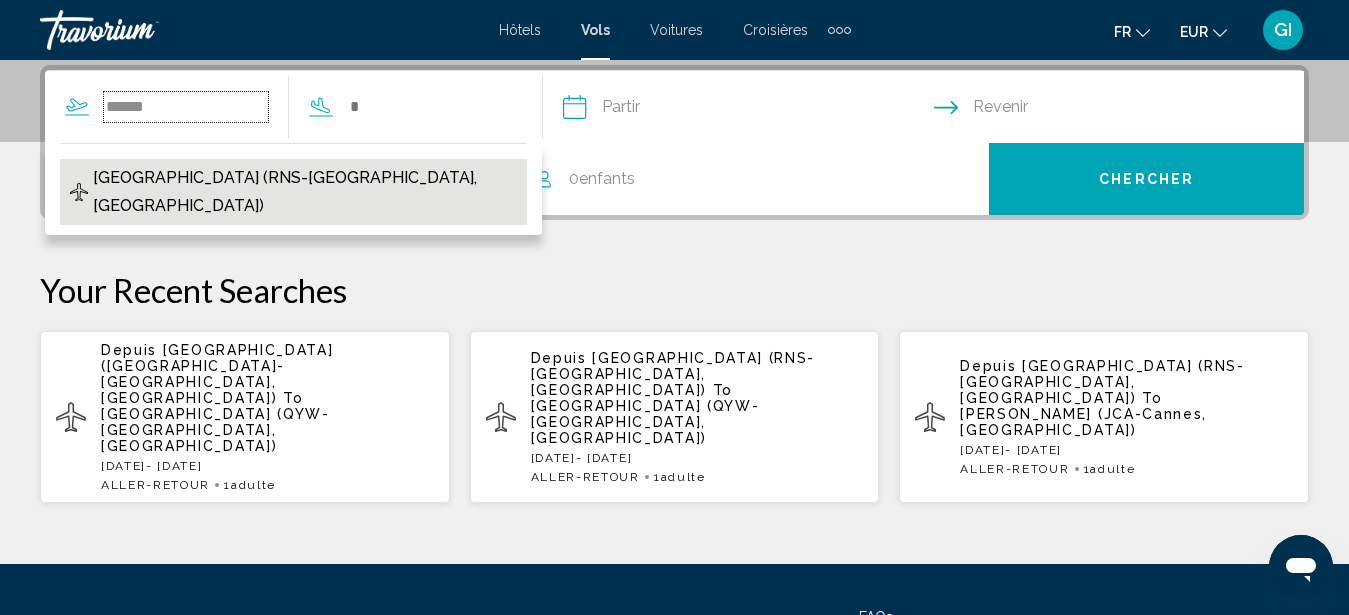 type on "**********" 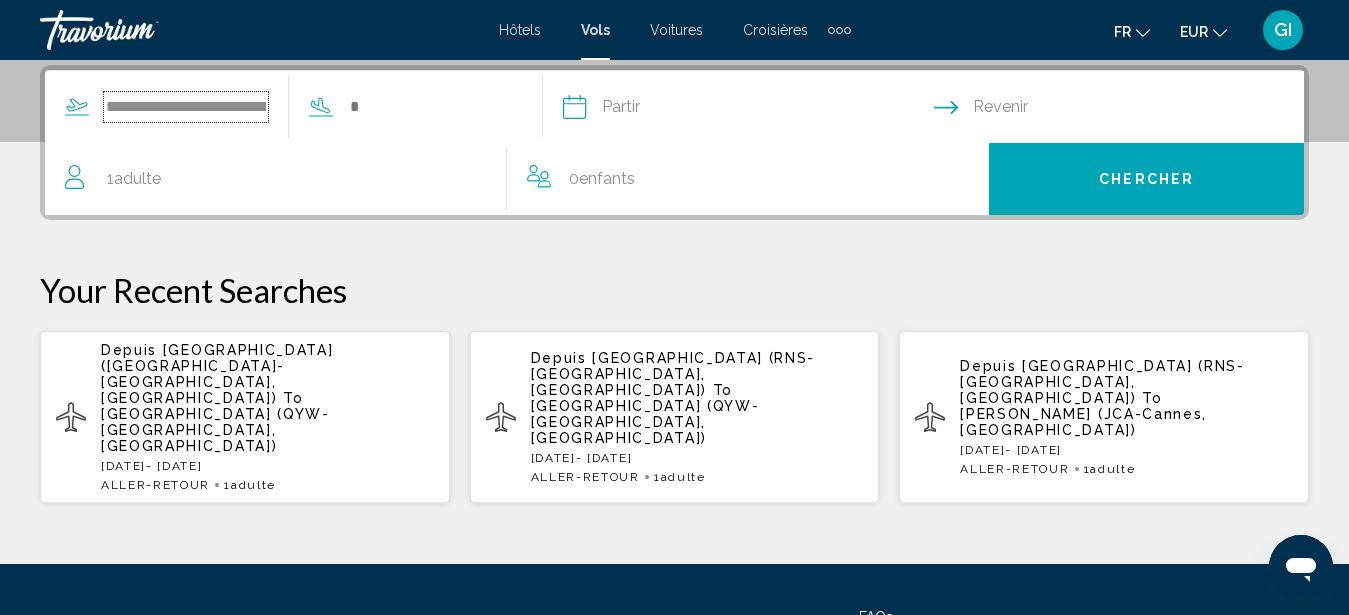 scroll, scrollTop: 0, scrollLeft: 103, axis: horizontal 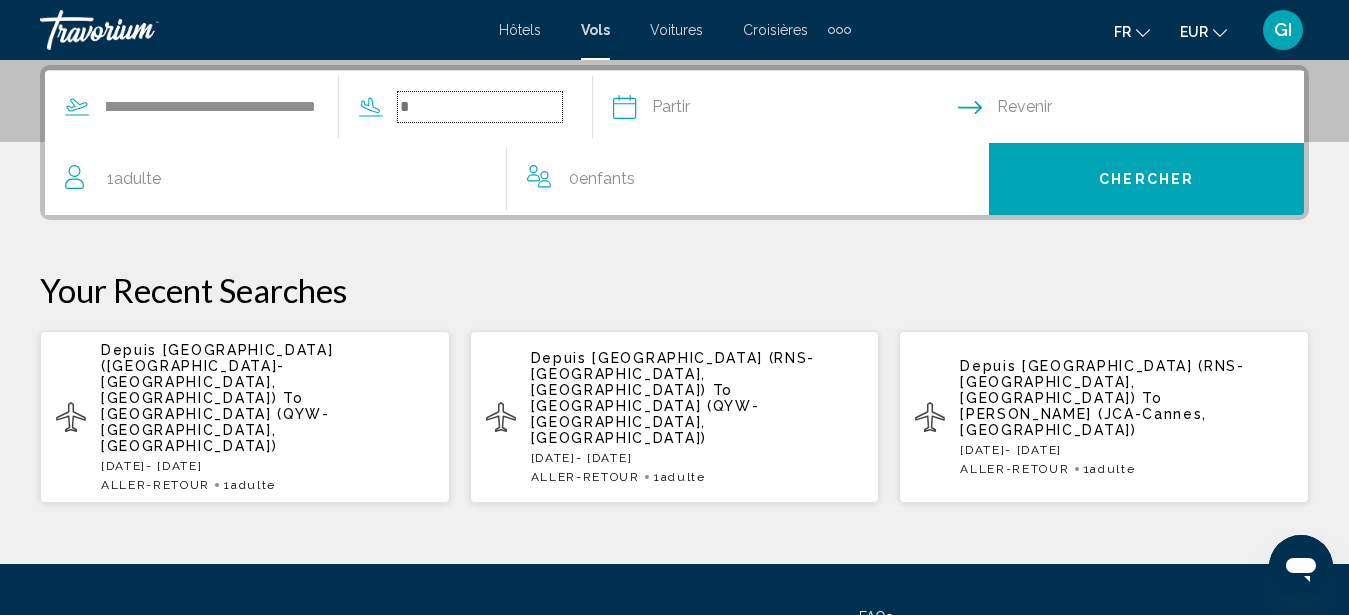 click at bounding box center (480, 107) 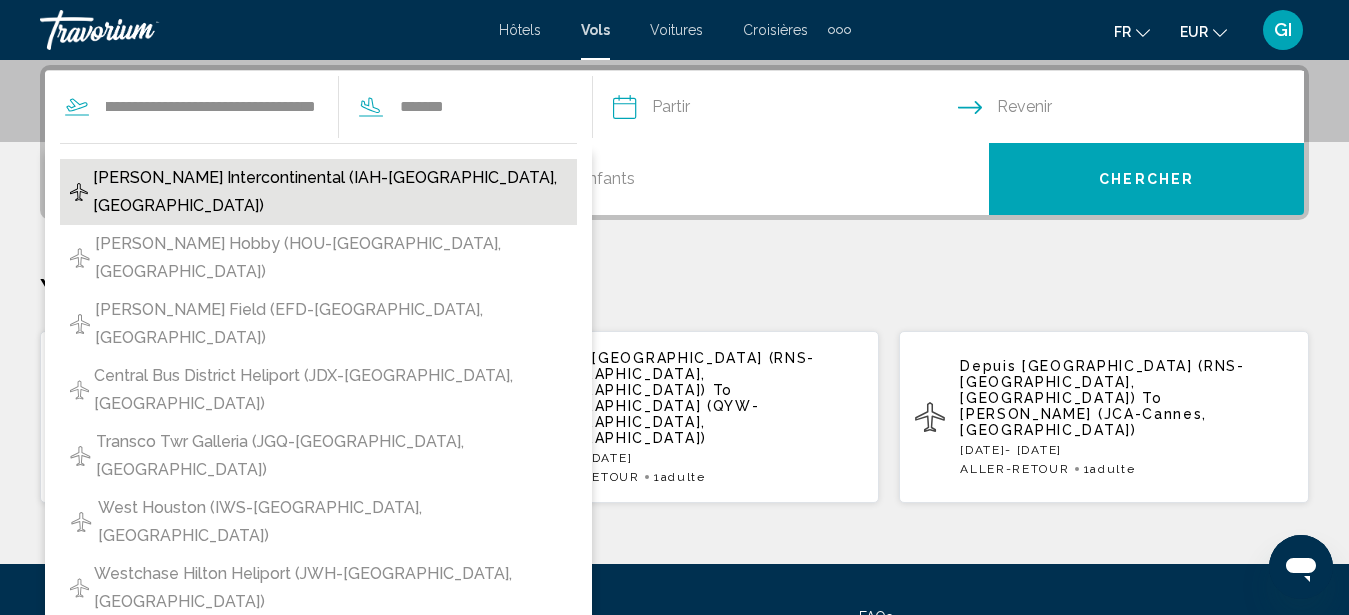 click on "[PERSON_NAME] Intercontinental (IAH-[GEOGRAPHIC_DATA], [GEOGRAPHIC_DATA])" at bounding box center (330, 192) 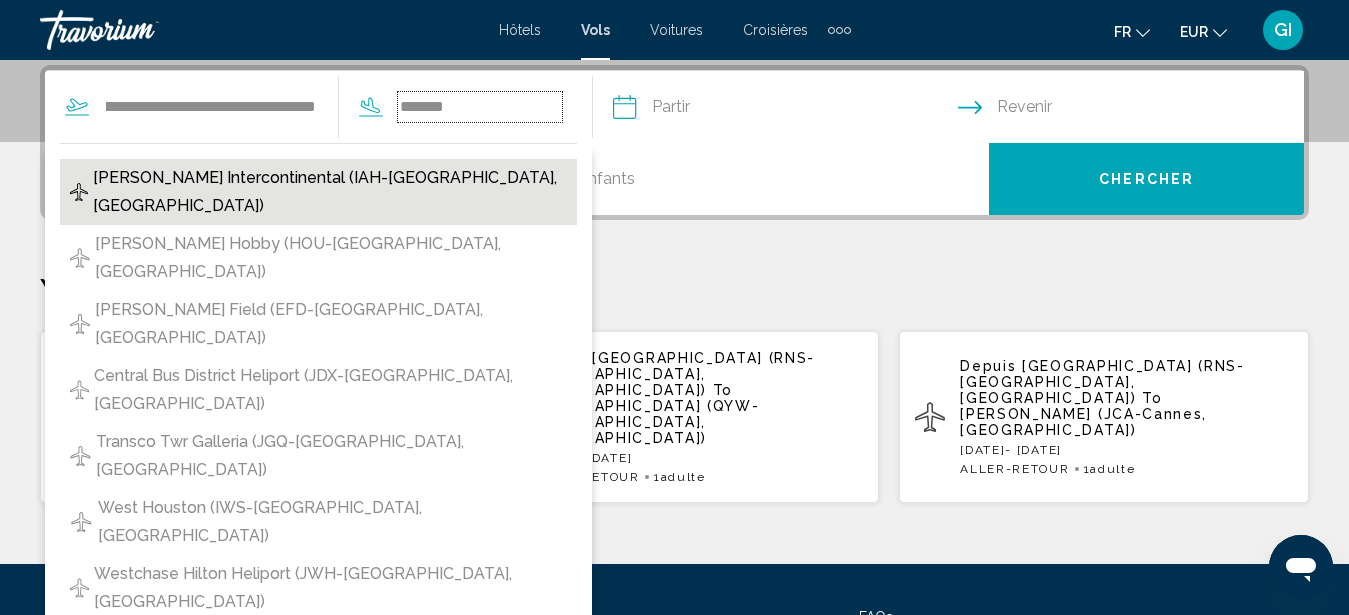 type on "**********" 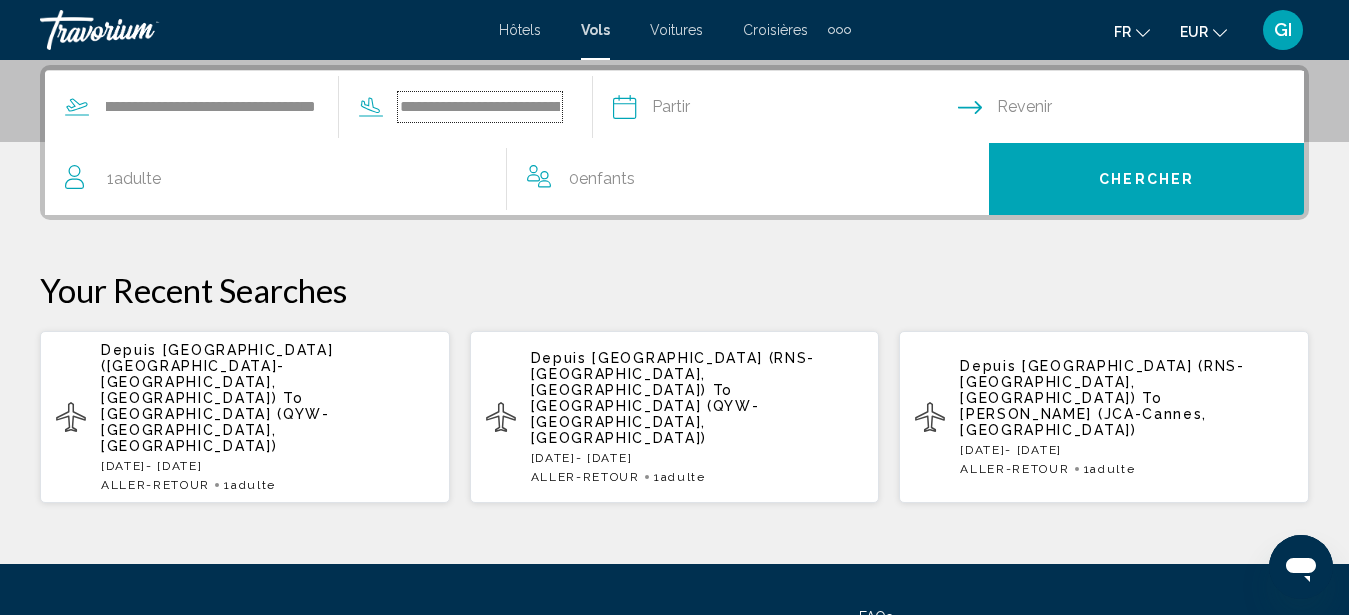 scroll, scrollTop: 0, scrollLeft: 290, axis: horizontal 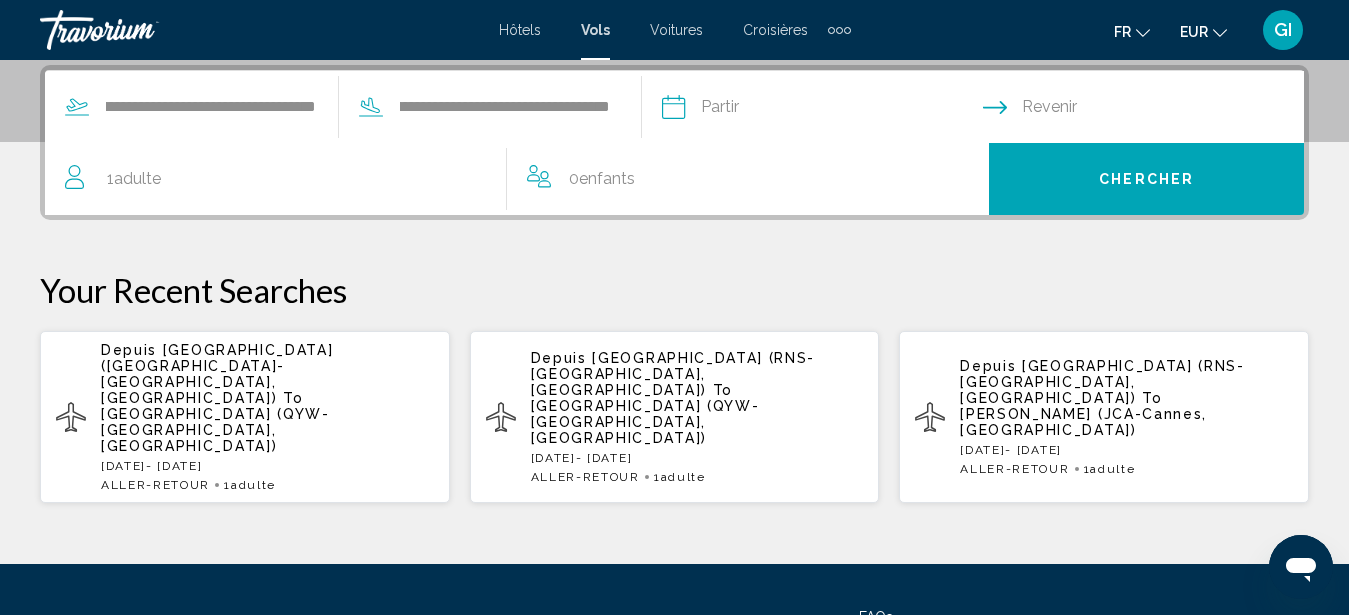 click at bounding box center [821, 110] 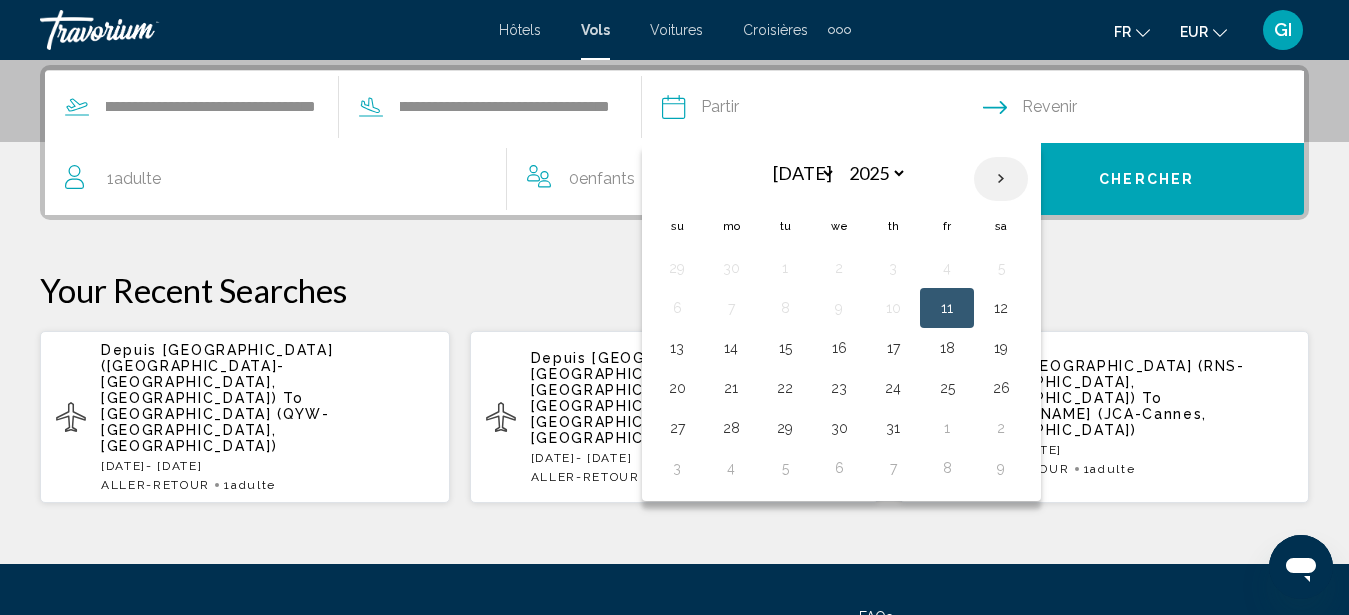click at bounding box center [1001, 179] 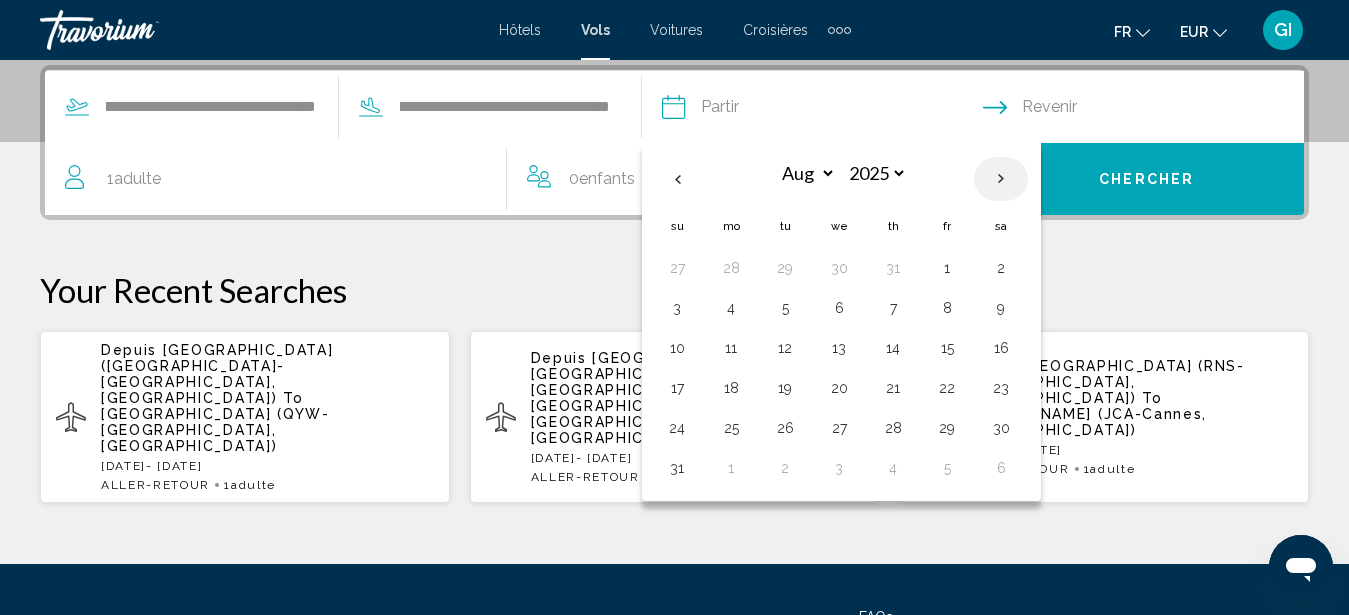click at bounding box center (1001, 179) 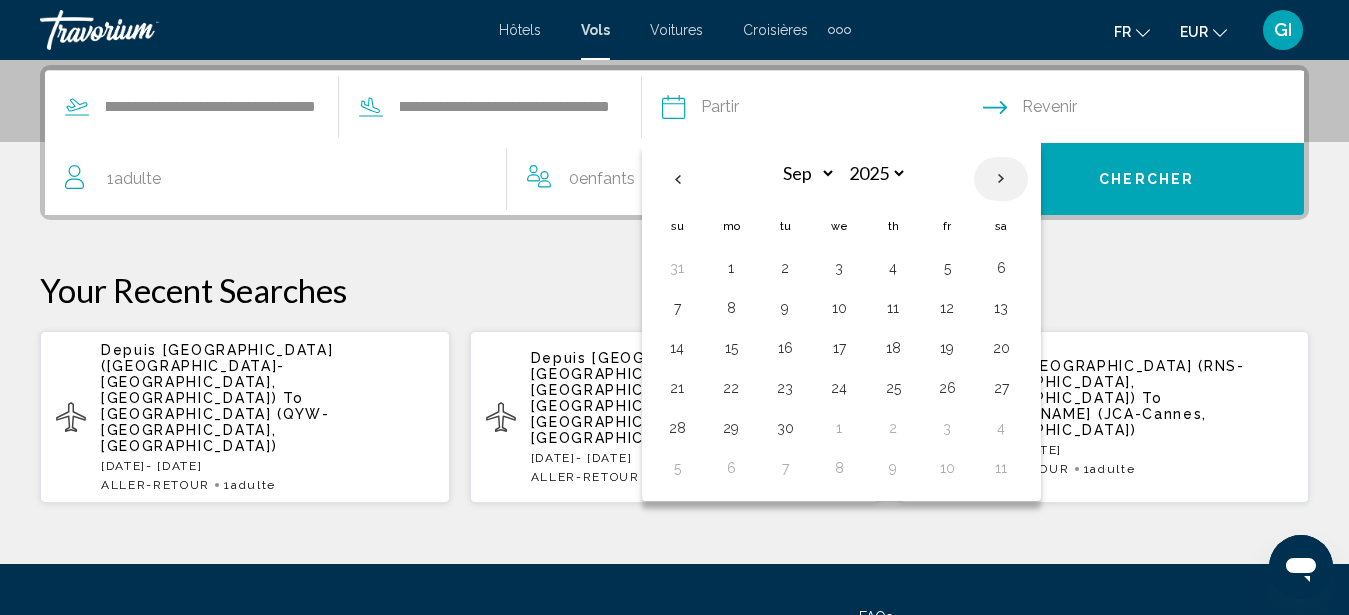 click at bounding box center (1001, 179) 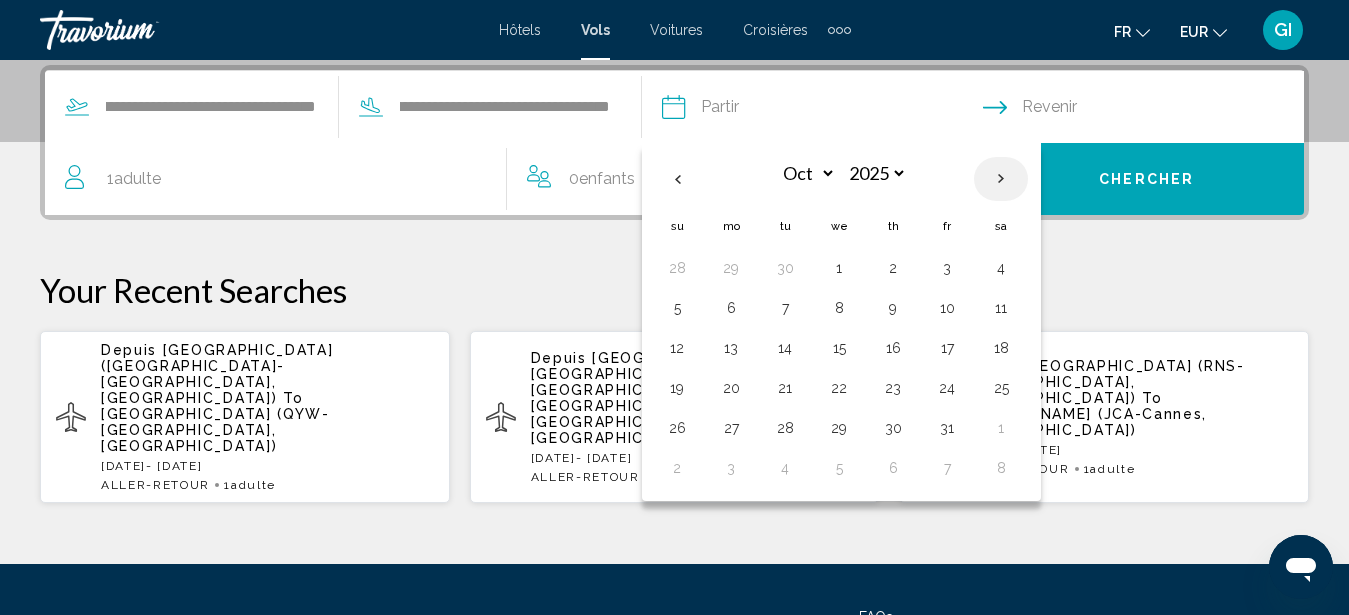 click at bounding box center (1001, 179) 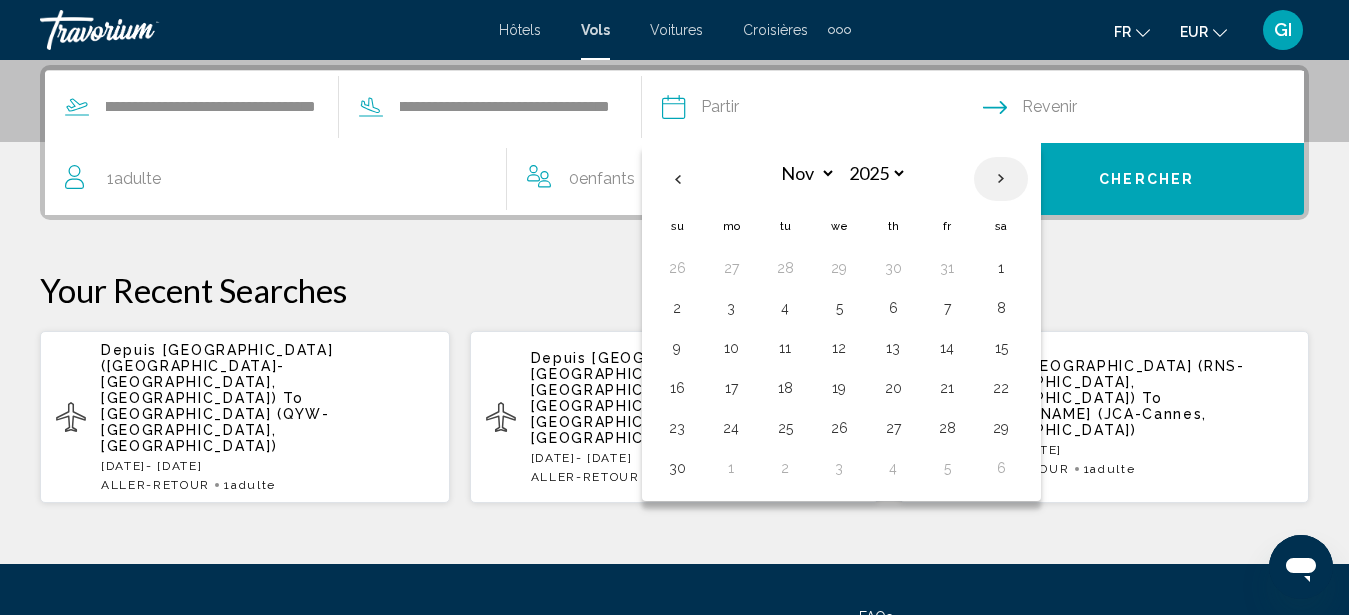 click at bounding box center [1001, 179] 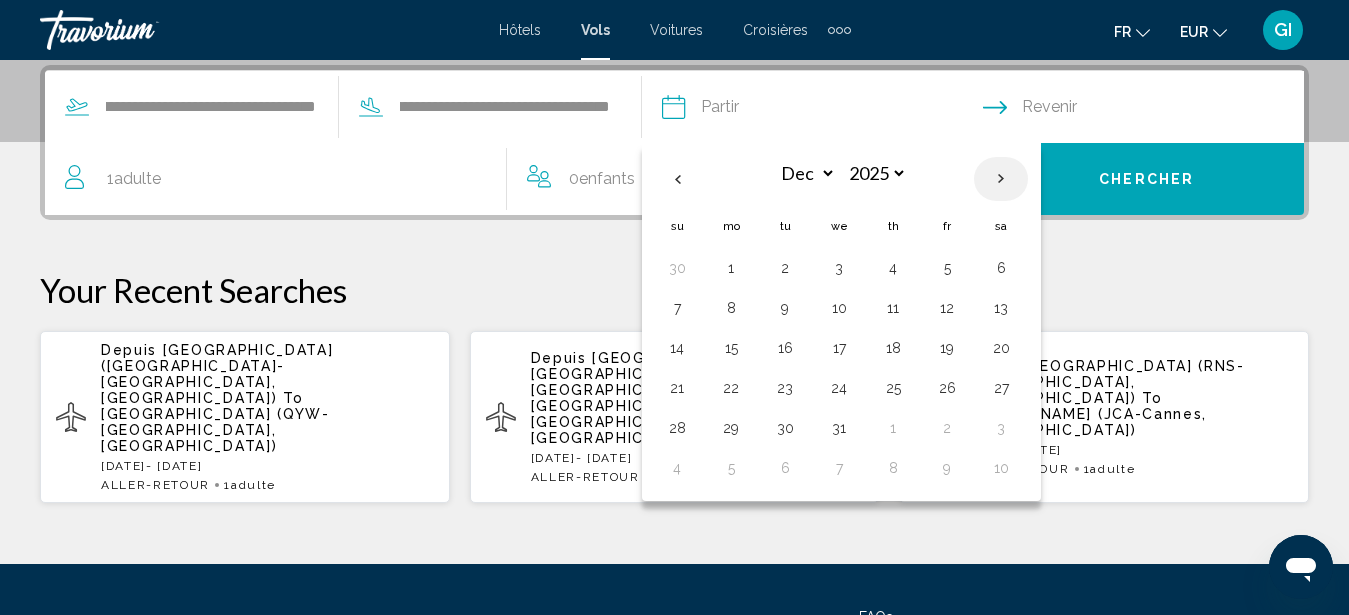 click at bounding box center [1001, 179] 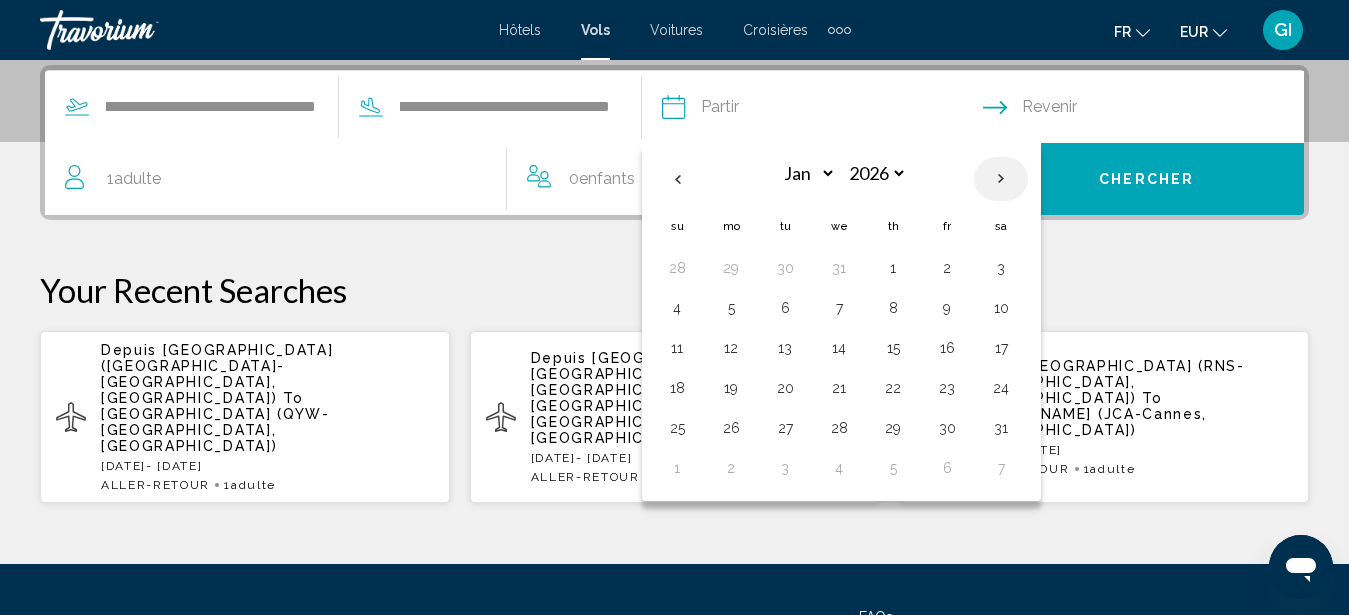 click at bounding box center [1001, 179] 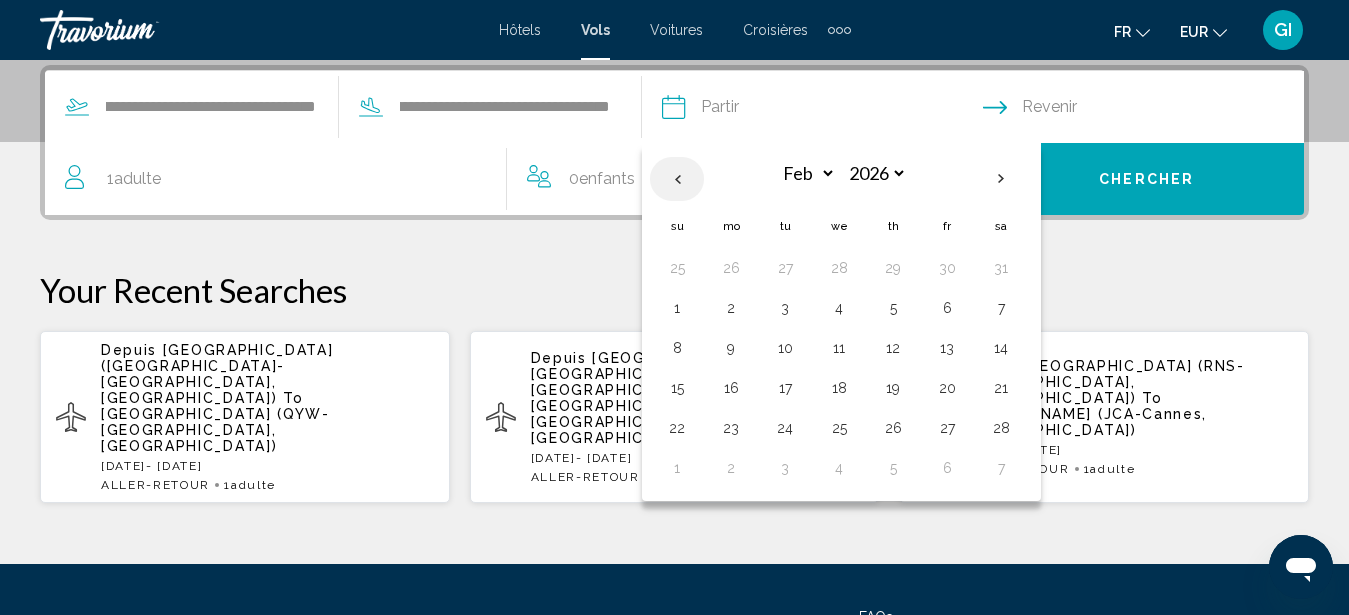 click at bounding box center [677, 179] 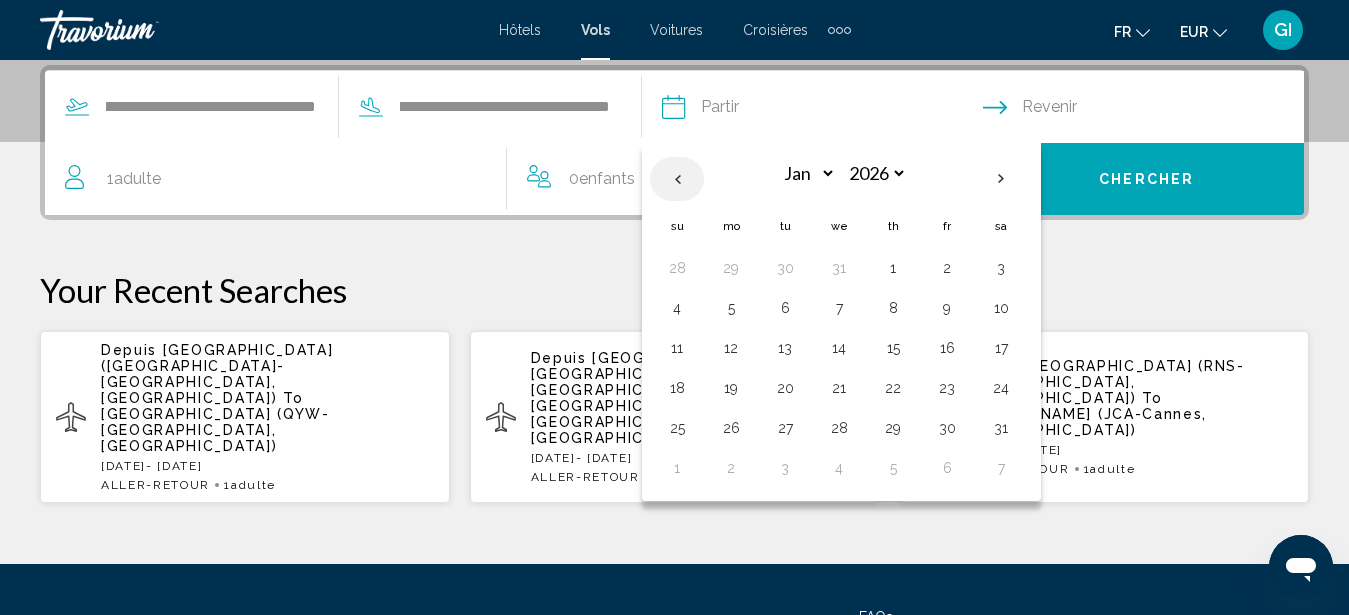 click at bounding box center (677, 179) 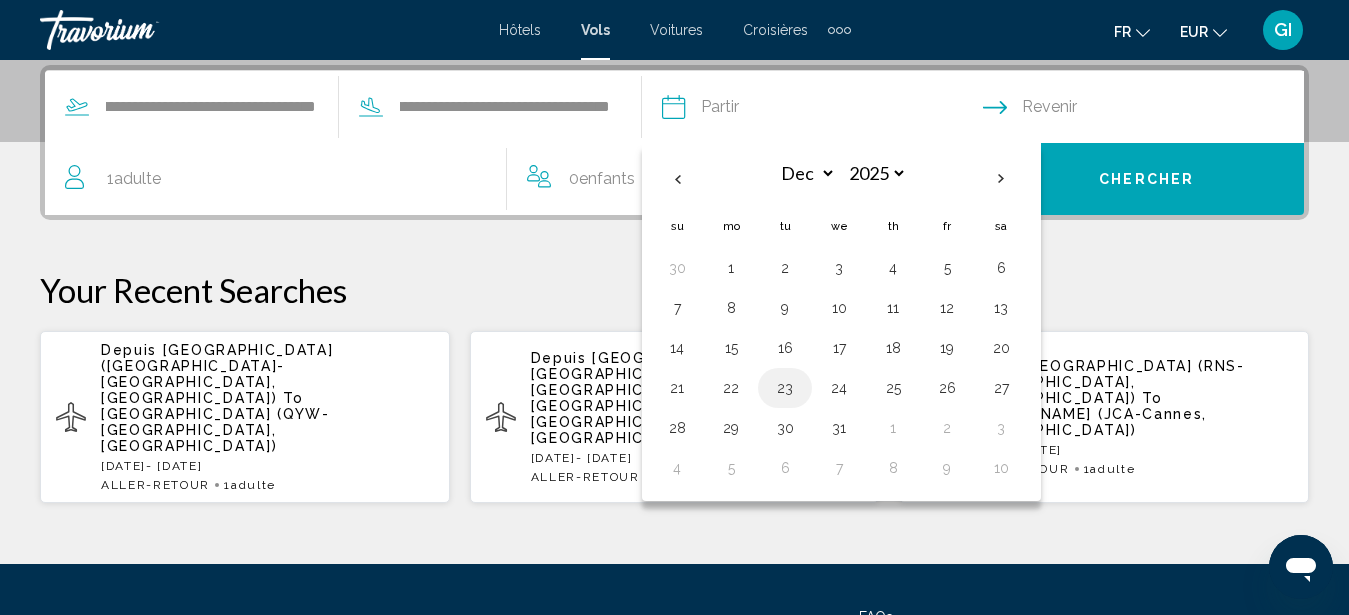 click on "23" at bounding box center (785, 388) 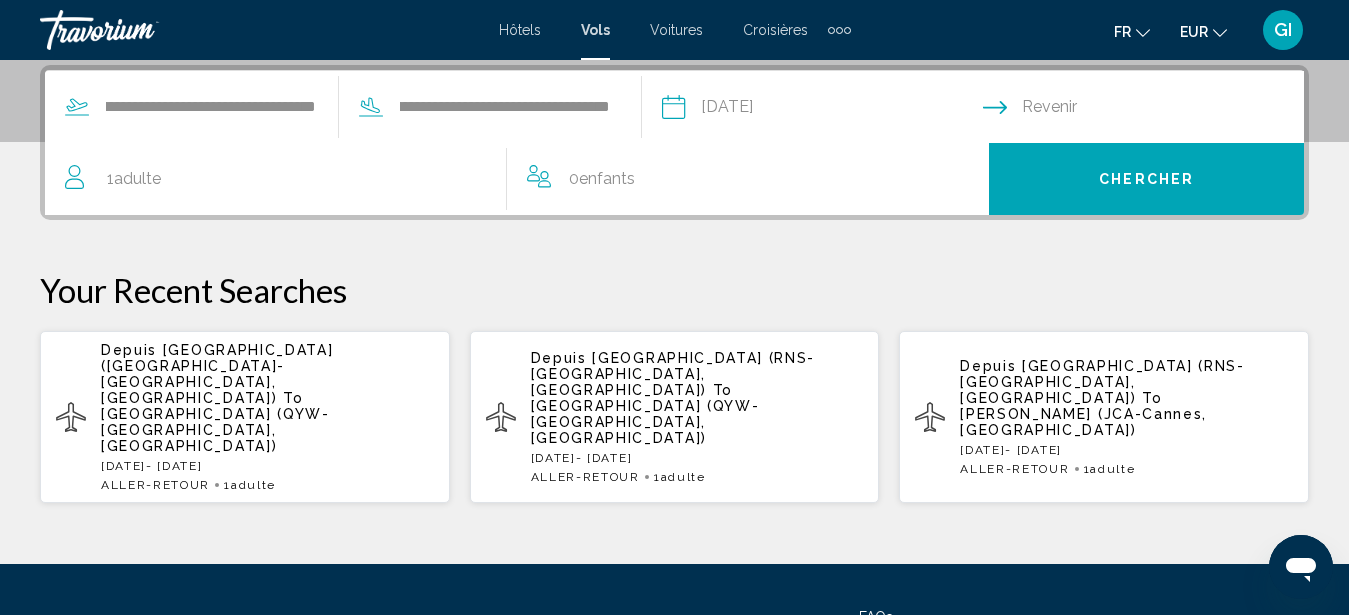 click at bounding box center (1147, 110) 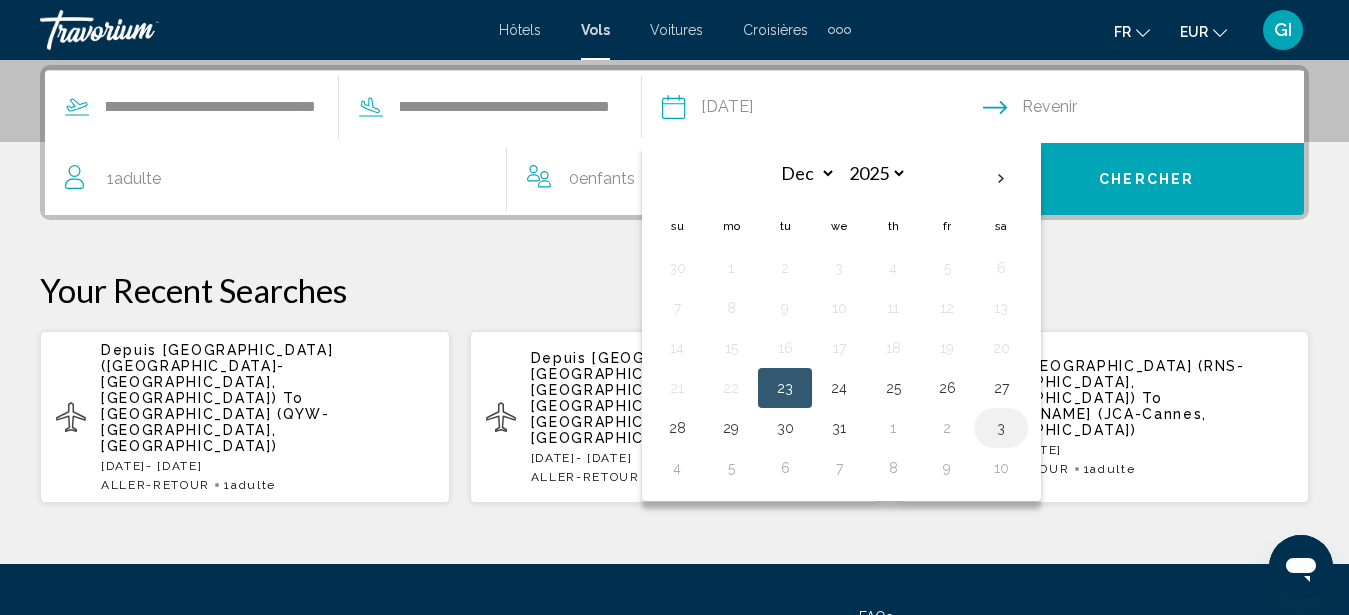click on "3" at bounding box center [1001, 428] 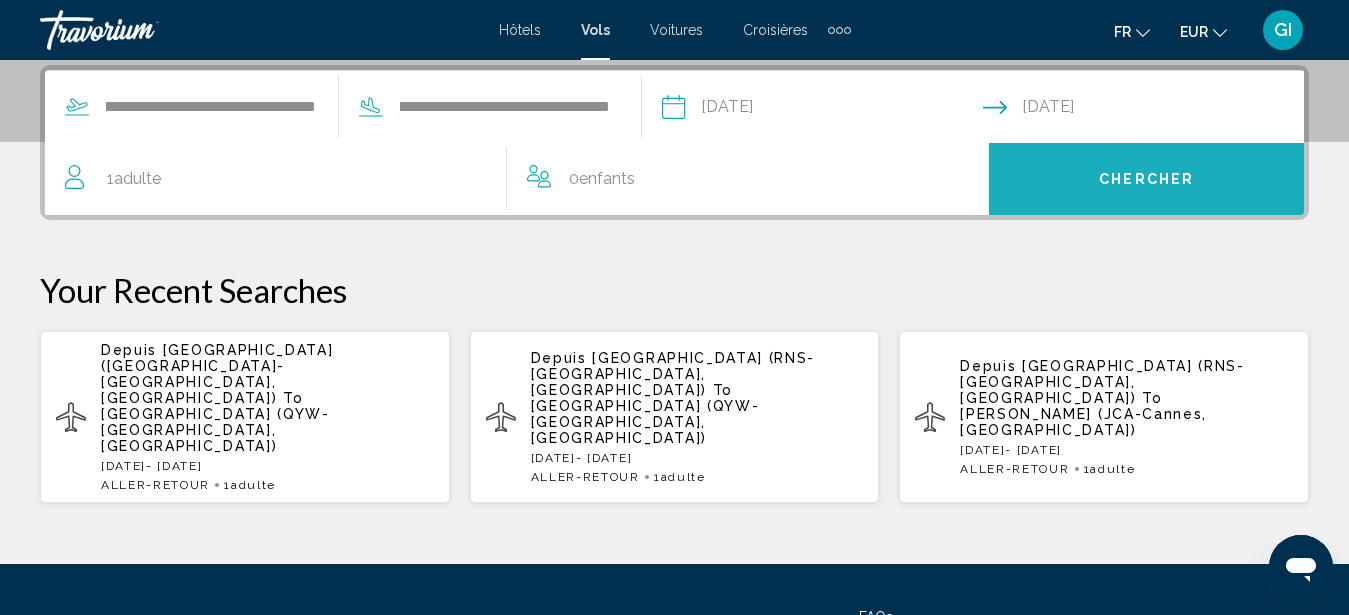 click on "Chercher" at bounding box center (1146, 180) 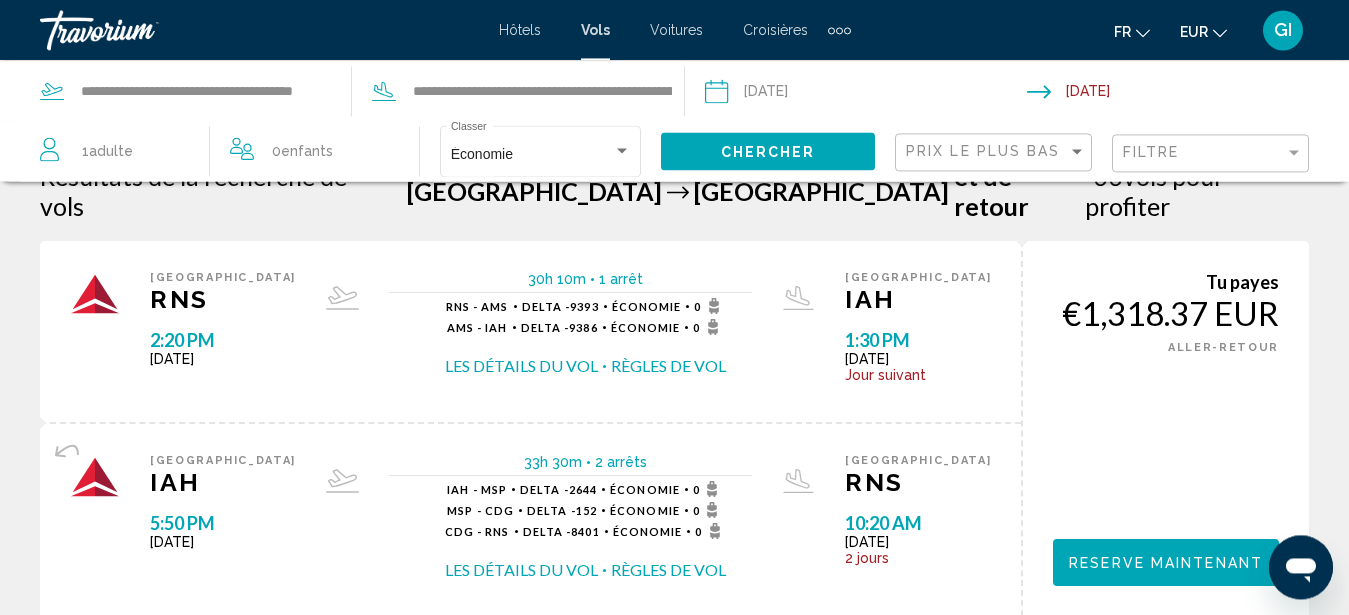 scroll, scrollTop: 0, scrollLeft: 0, axis: both 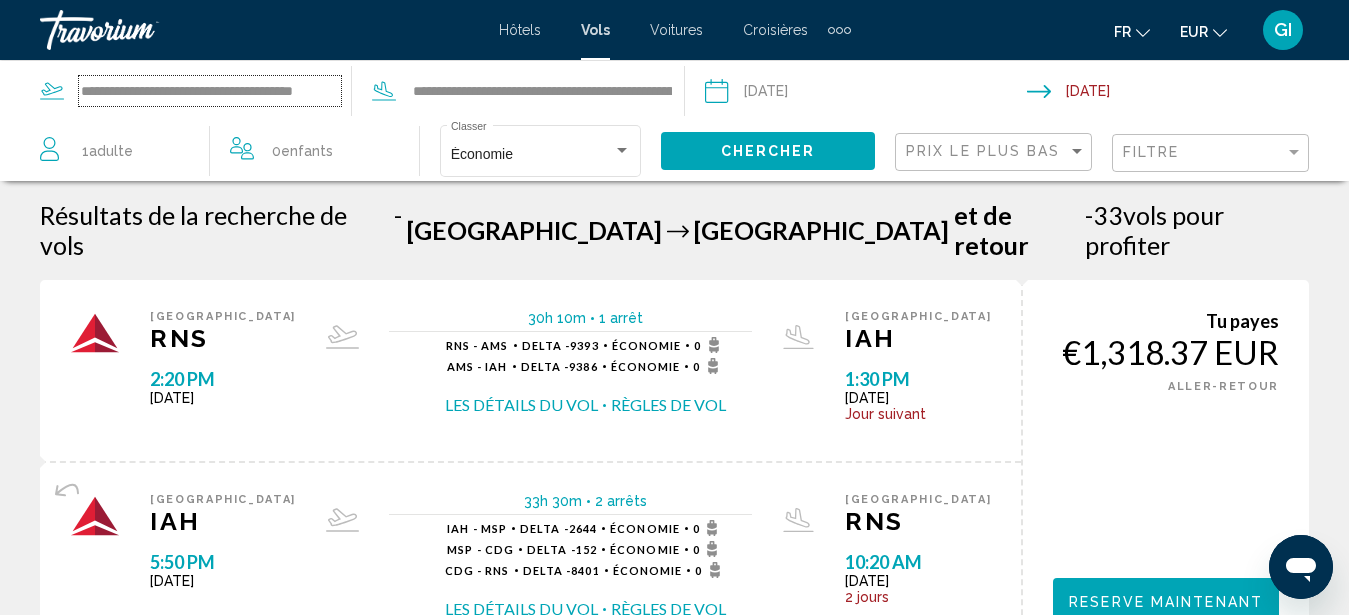 click on "**********" at bounding box center [210, 91] 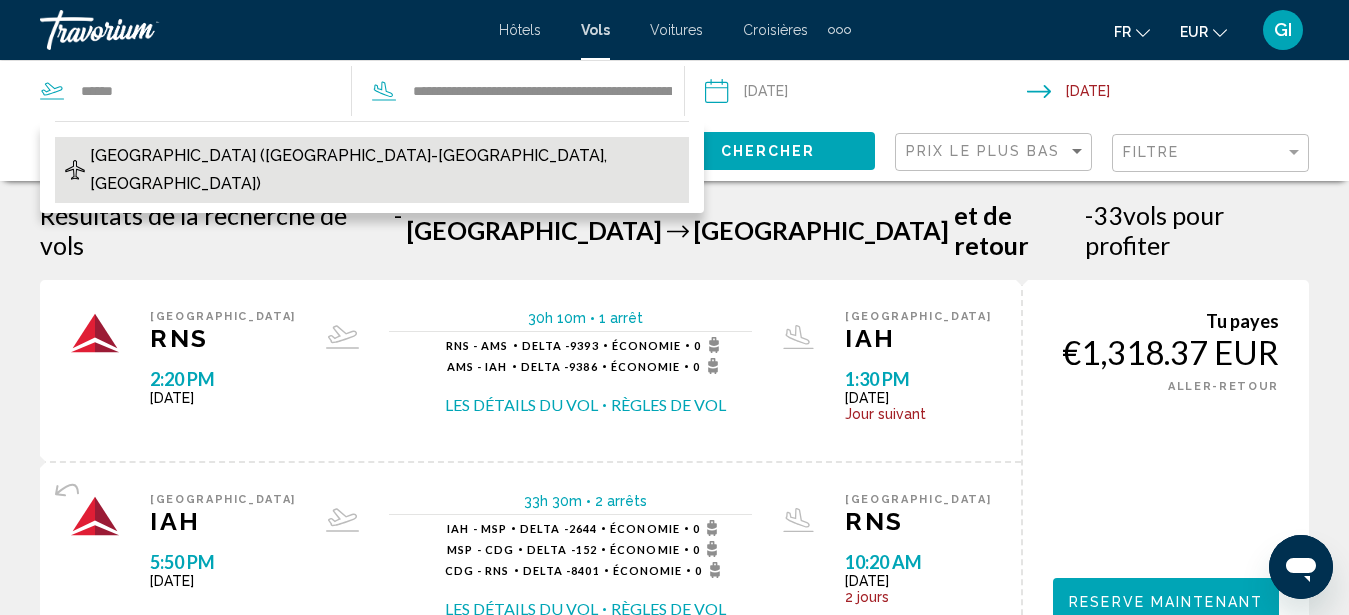 click on "[GEOGRAPHIC_DATA] ([GEOGRAPHIC_DATA]-[GEOGRAPHIC_DATA], [GEOGRAPHIC_DATA])" at bounding box center (384, 170) 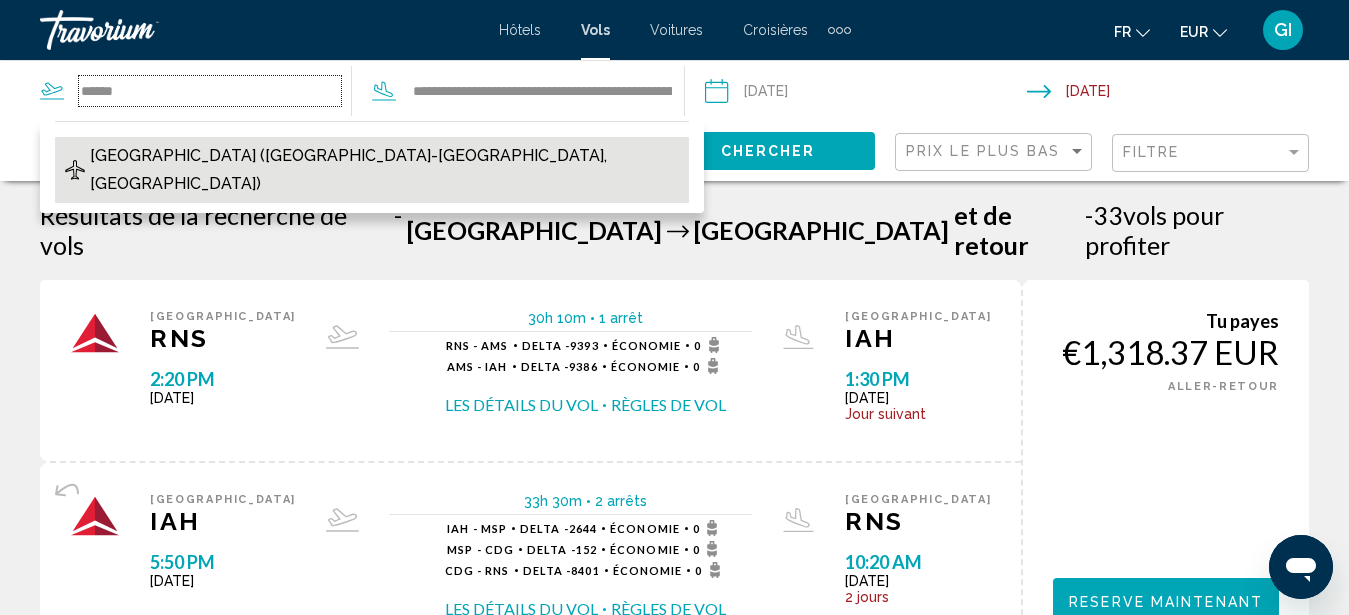 type on "**********" 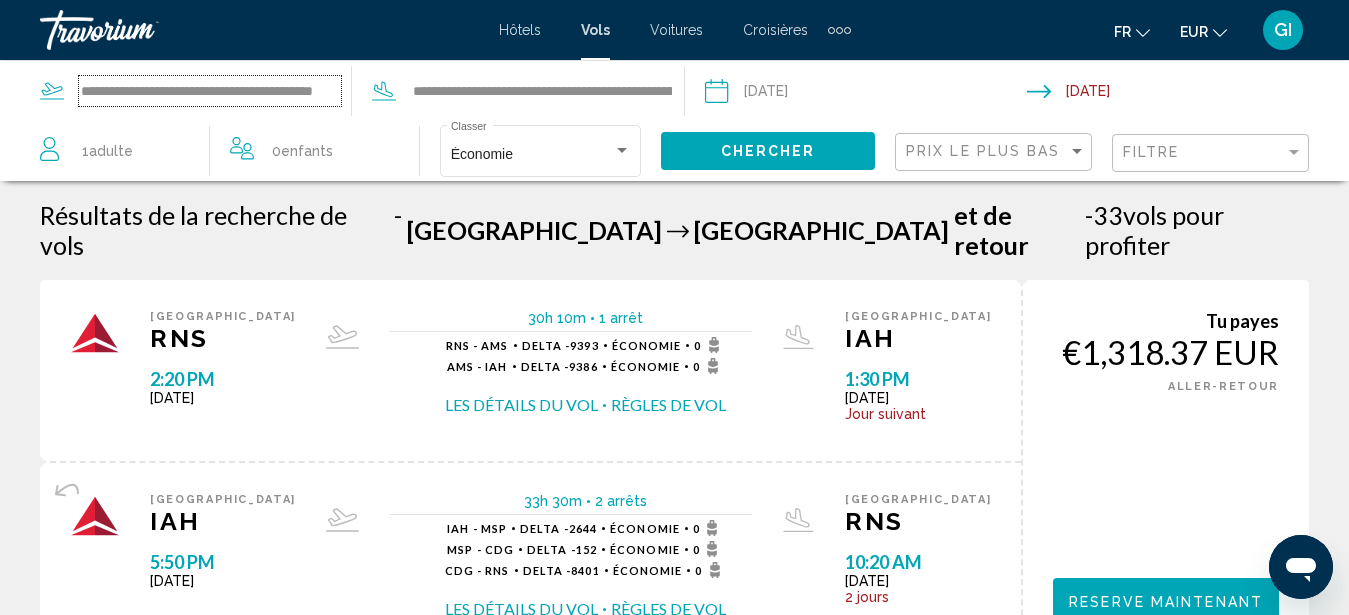 scroll, scrollTop: 0, scrollLeft: 40, axis: horizontal 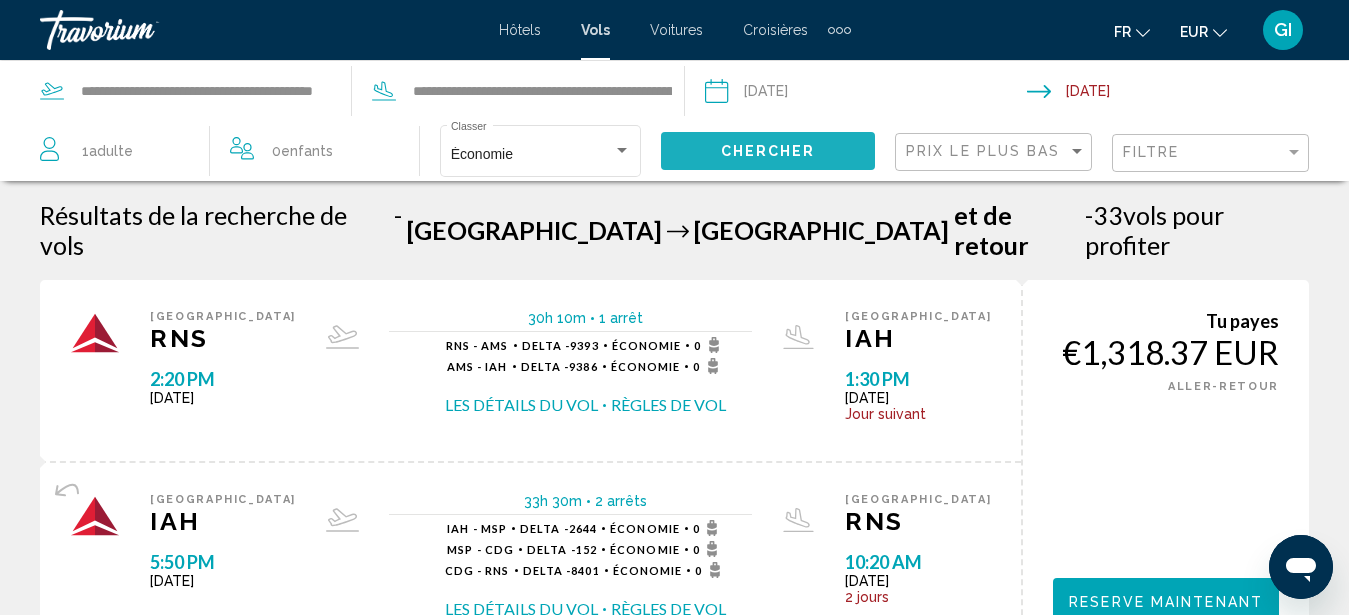 click on "Chercher" 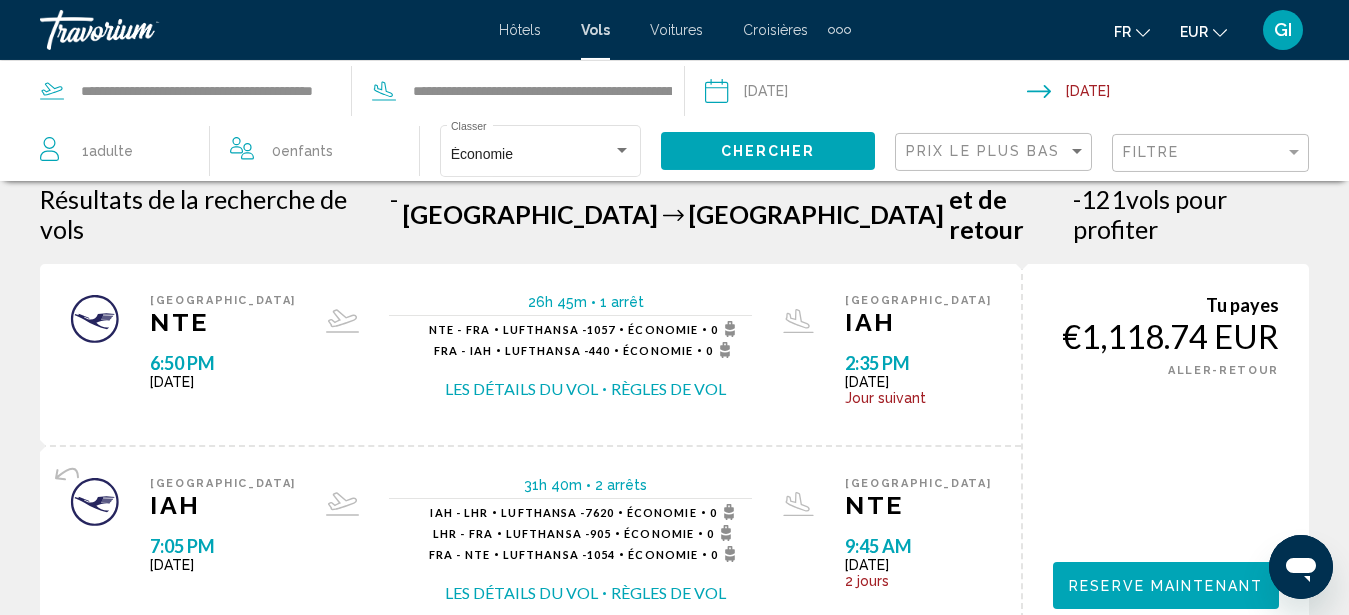scroll, scrollTop: 0, scrollLeft: 0, axis: both 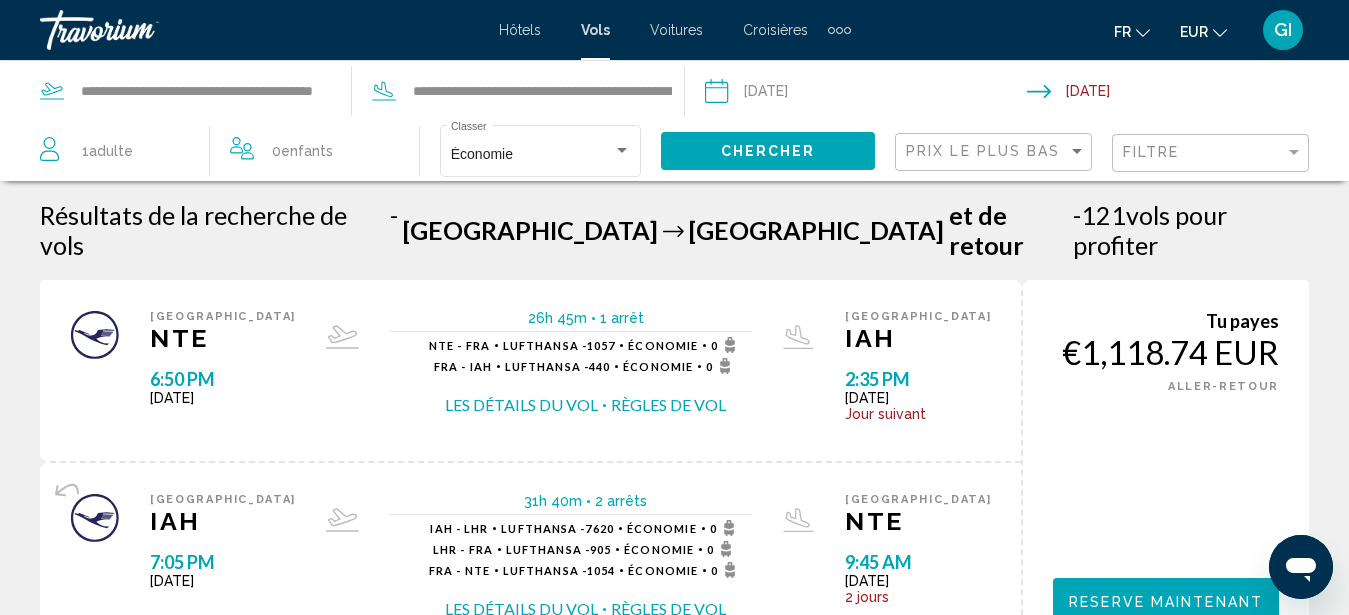 click at bounding box center (865, 94) 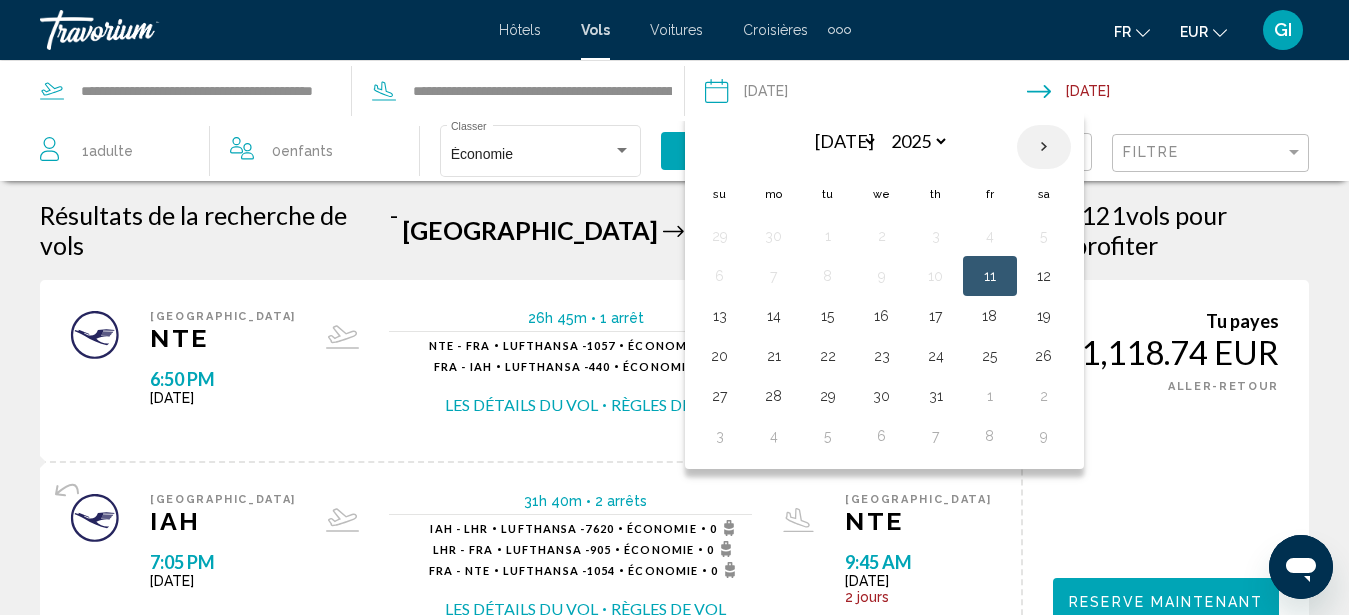click at bounding box center [1044, 147] 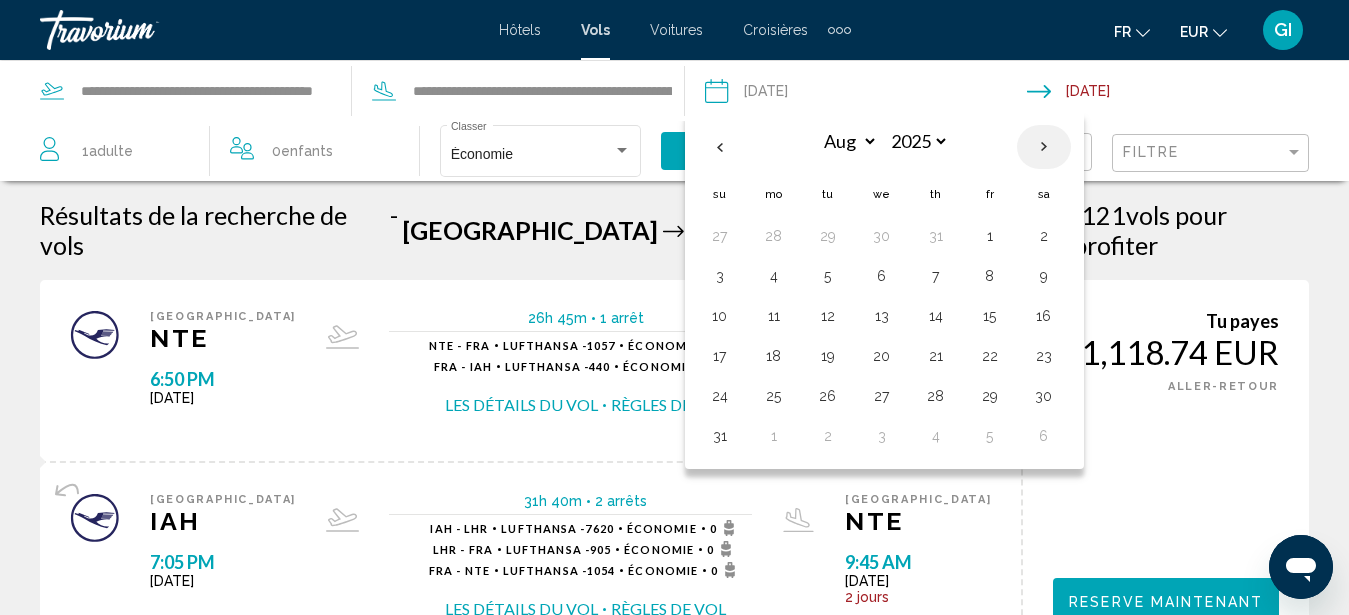 click at bounding box center [1044, 147] 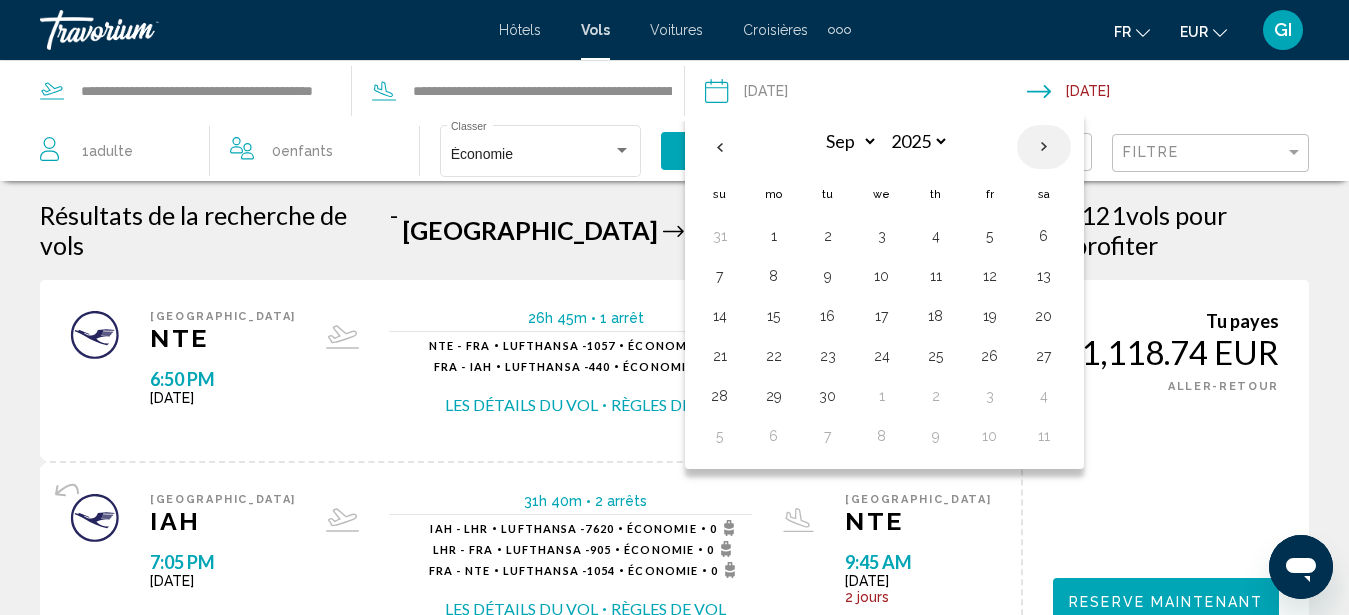 click at bounding box center [1044, 147] 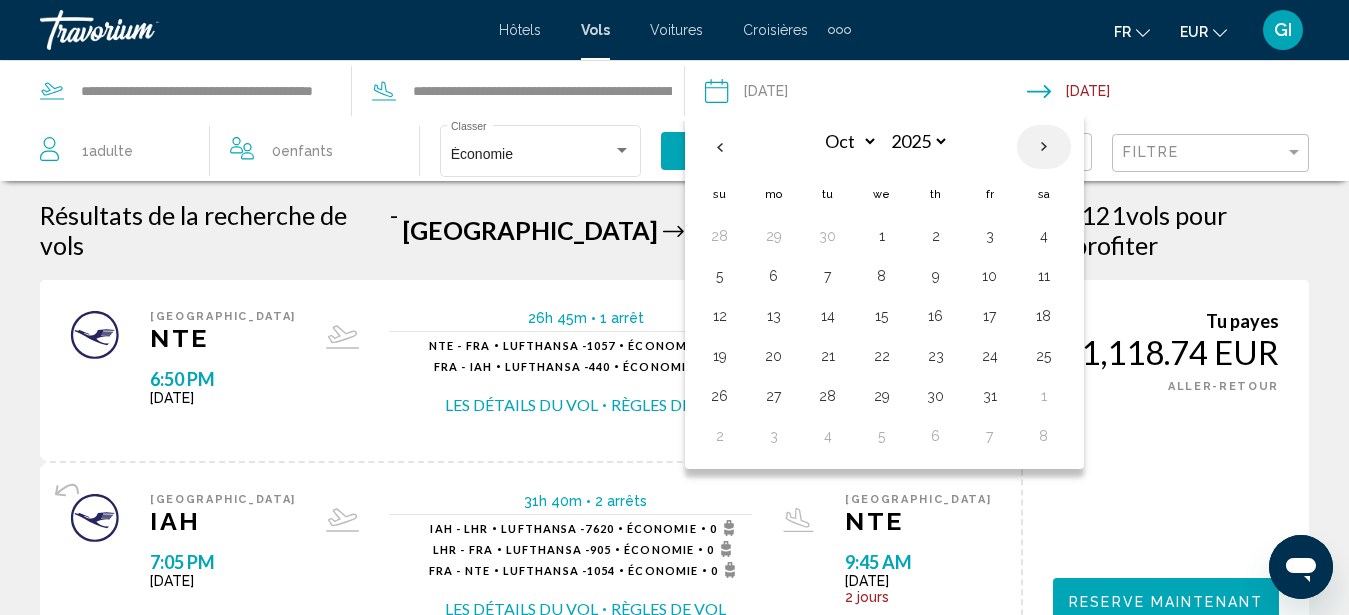 click at bounding box center [1044, 147] 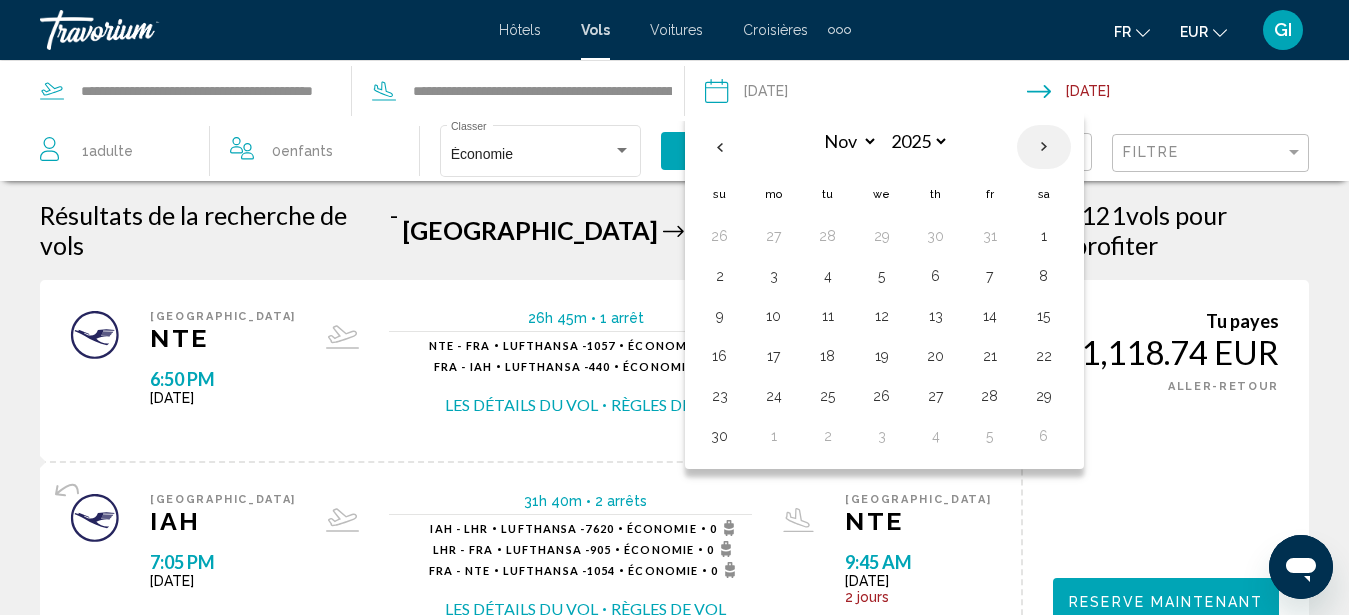 click at bounding box center (1044, 147) 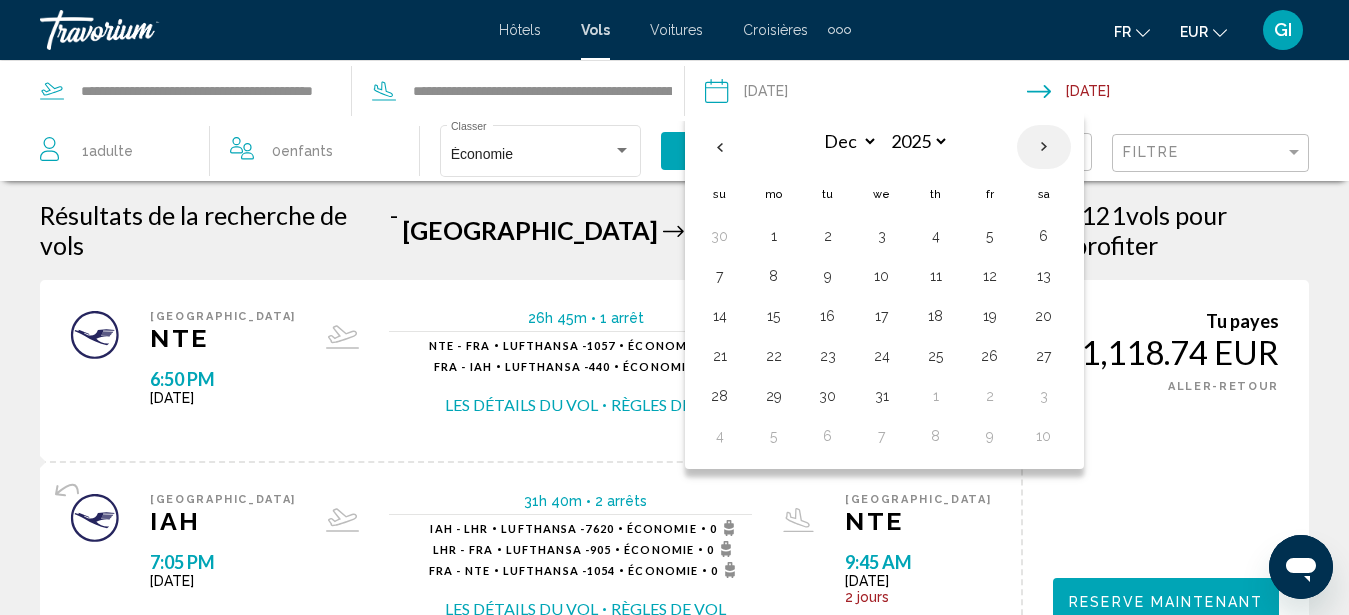 click at bounding box center (1044, 147) 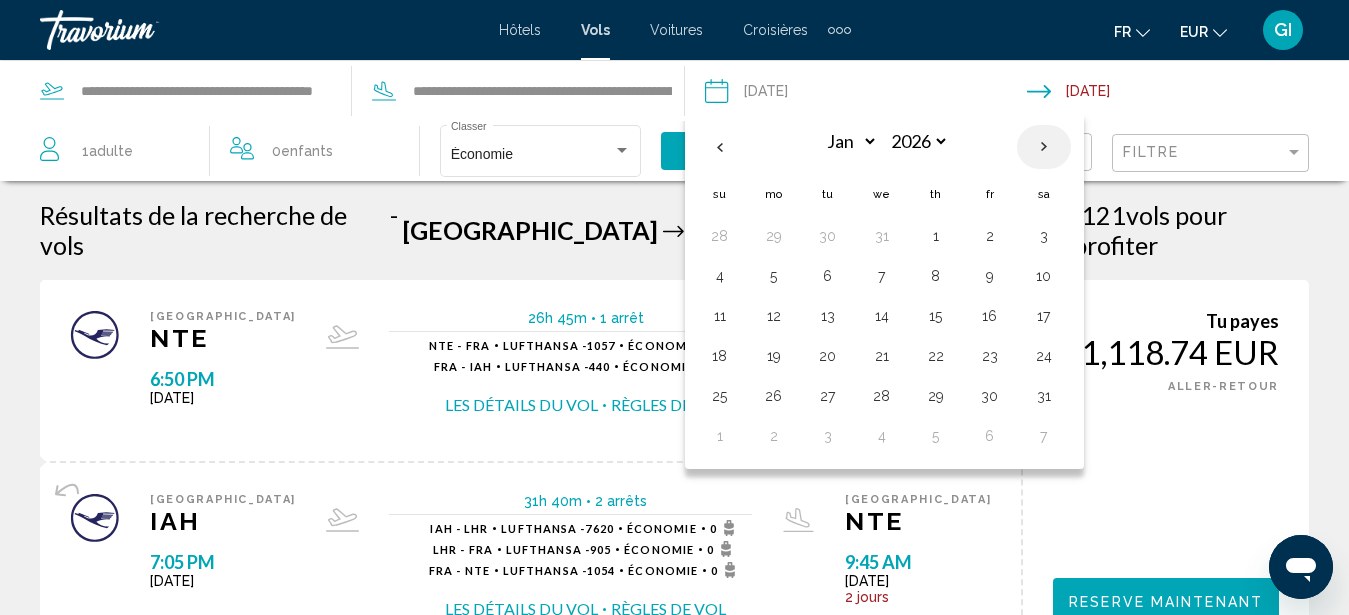 click at bounding box center (1044, 147) 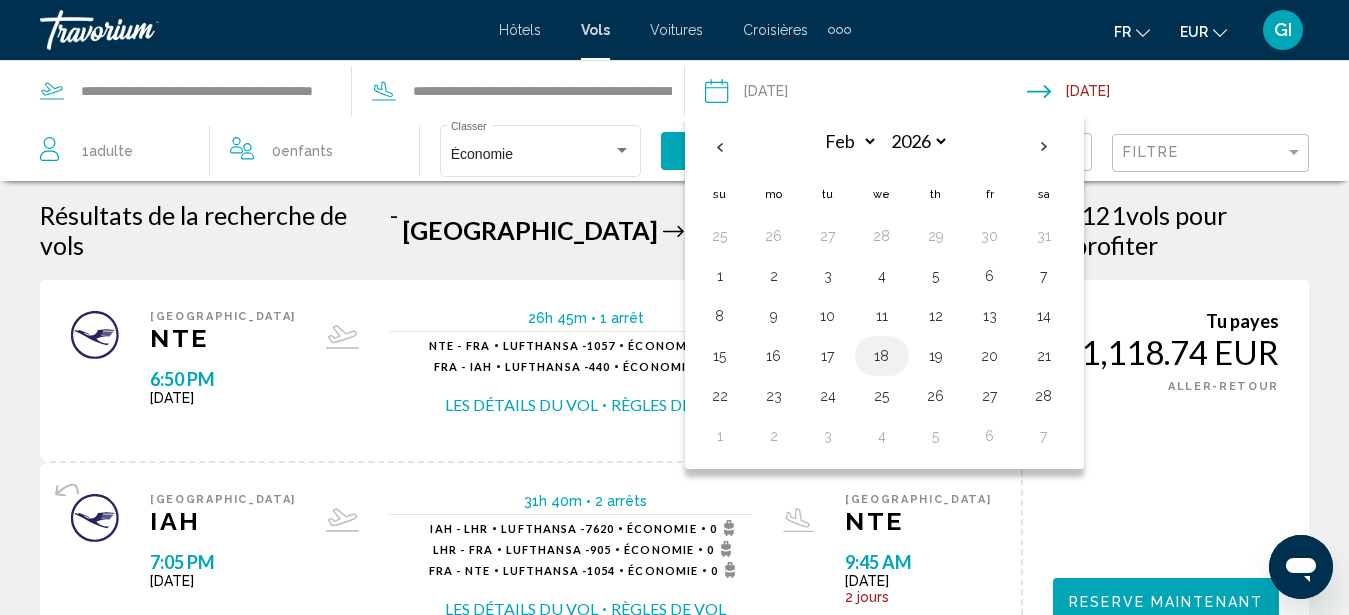 click on "18" at bounding box center (882, 356) 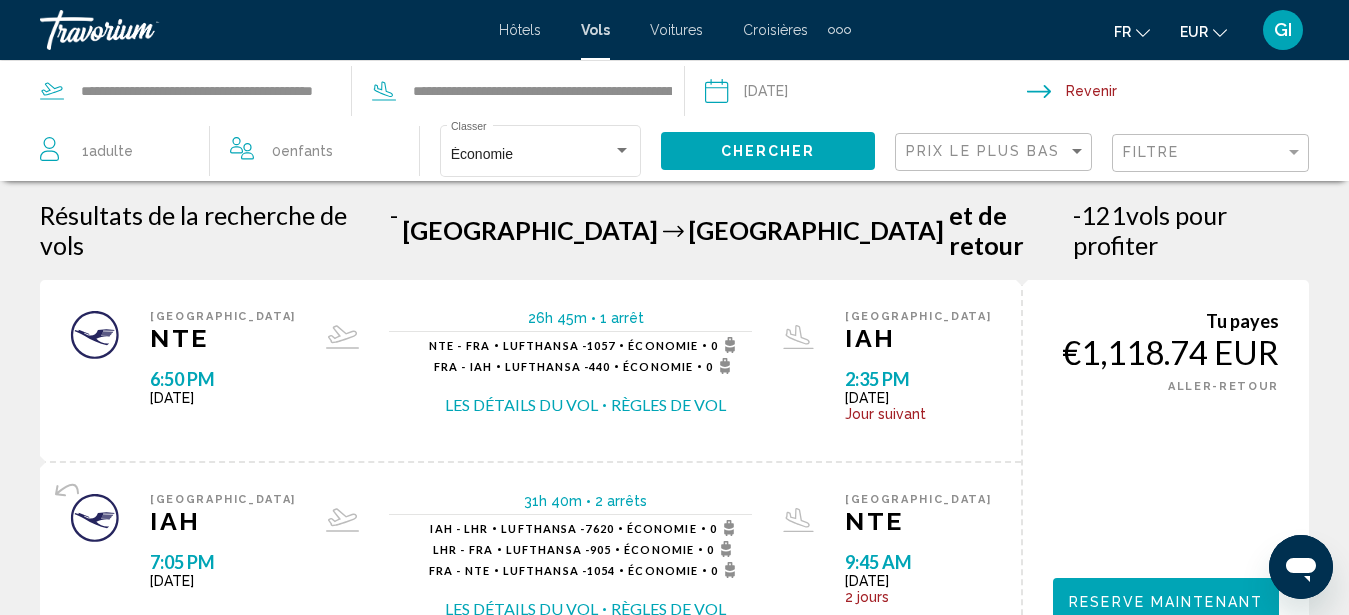 click at bounding box center (1192, 94) 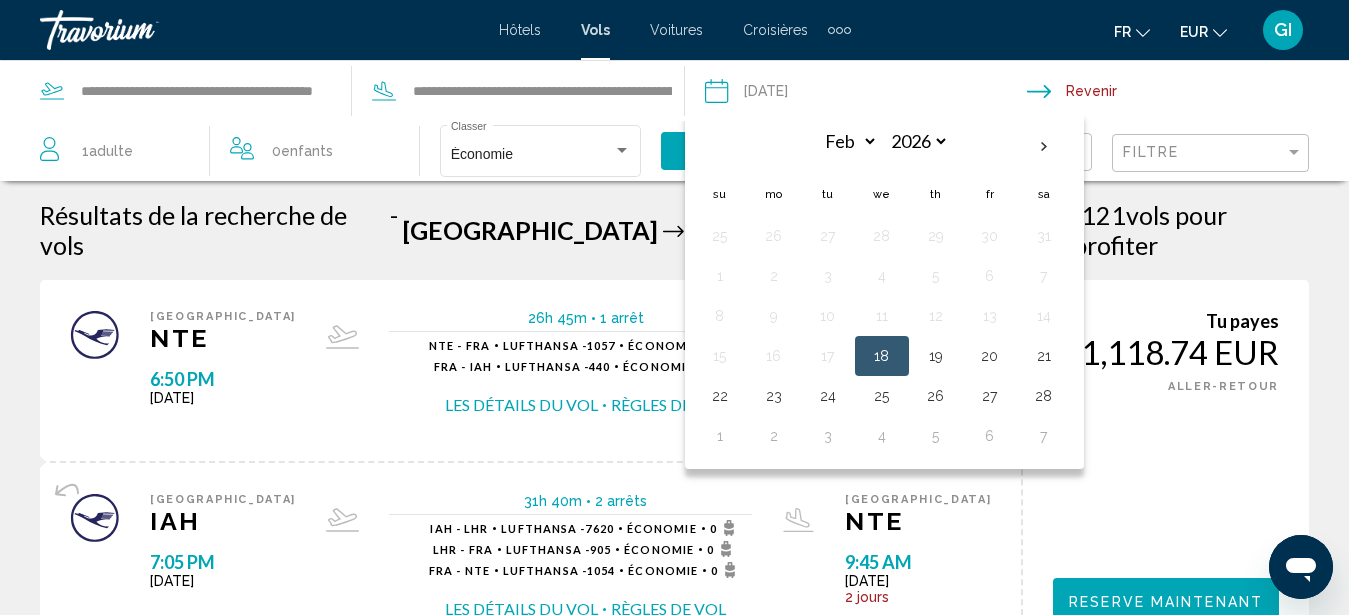 click on "**********" at bounding box center (865, 94) 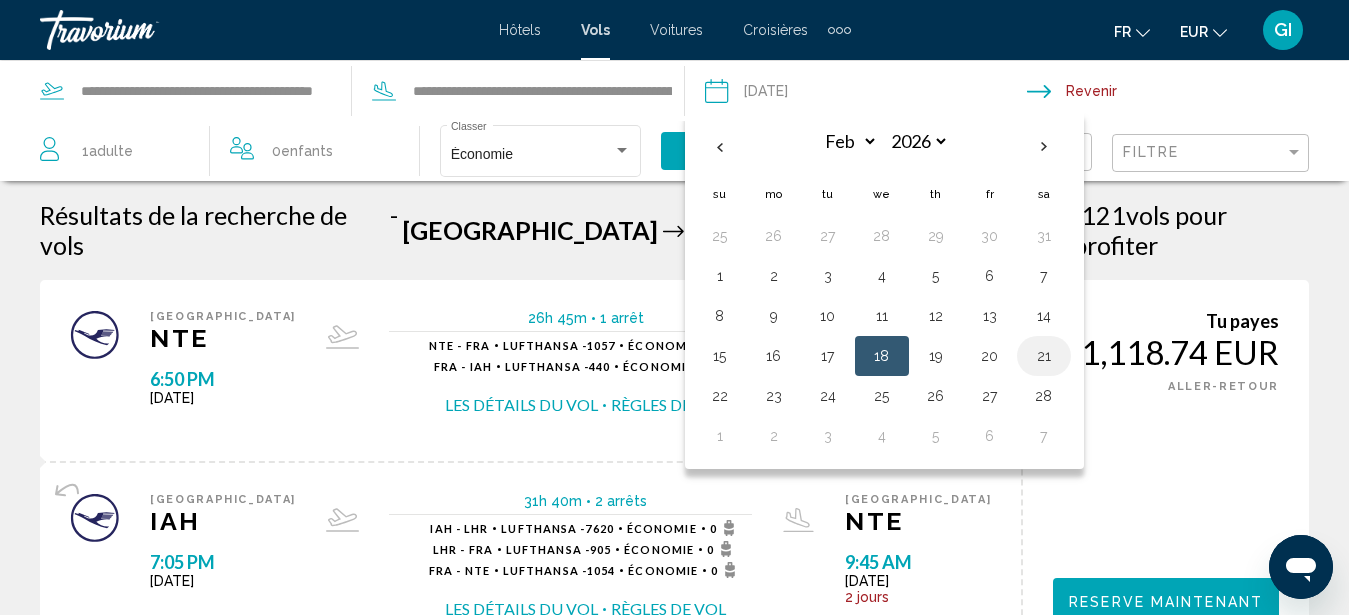 click on "21" at bounding box center (1044, 356) 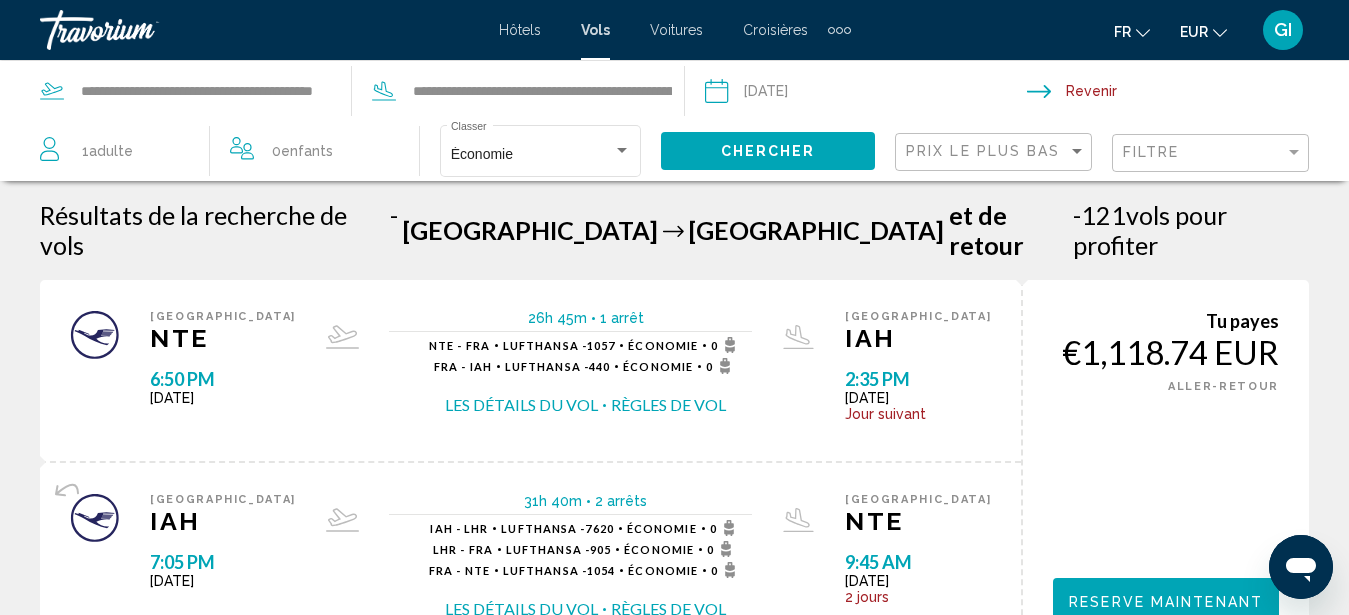 click at bounding box center [1192, 94] 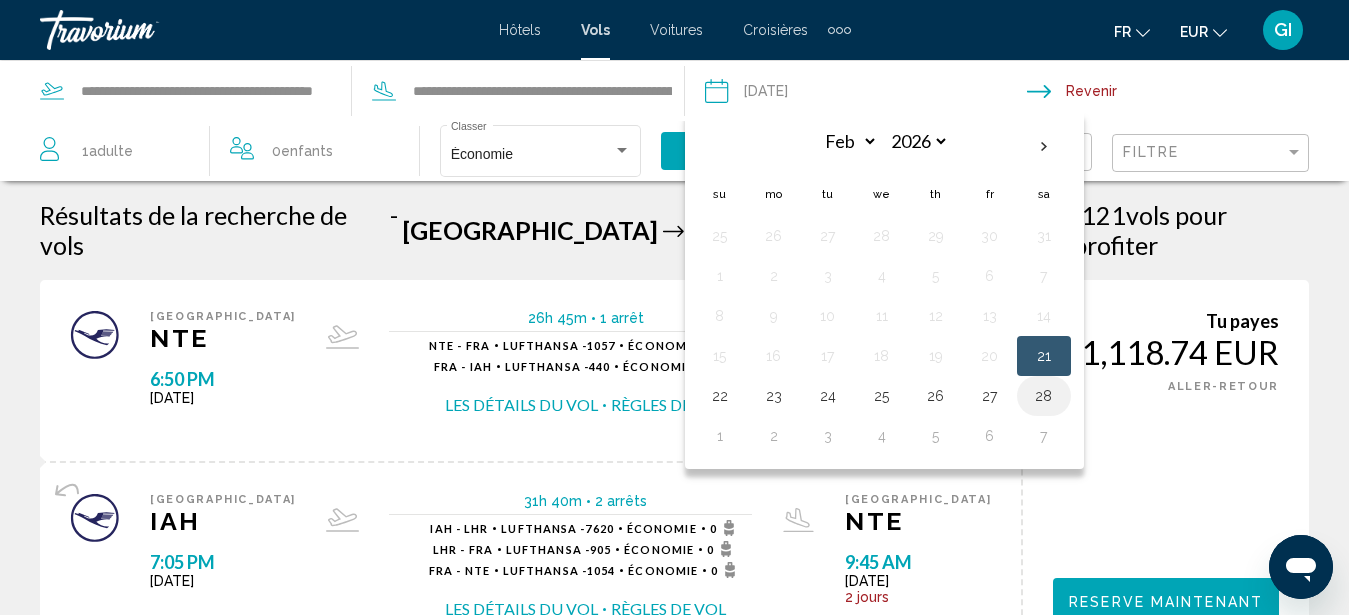click on "28" at bounding box center [1044, 396] 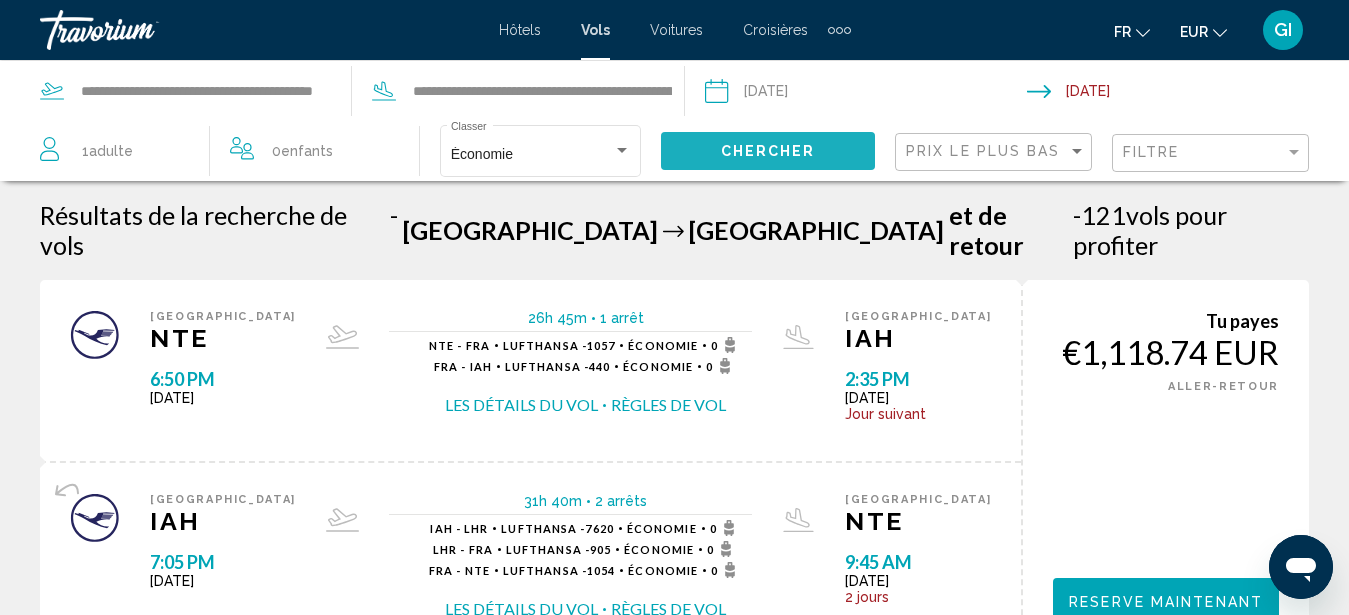 click on "Chercher" 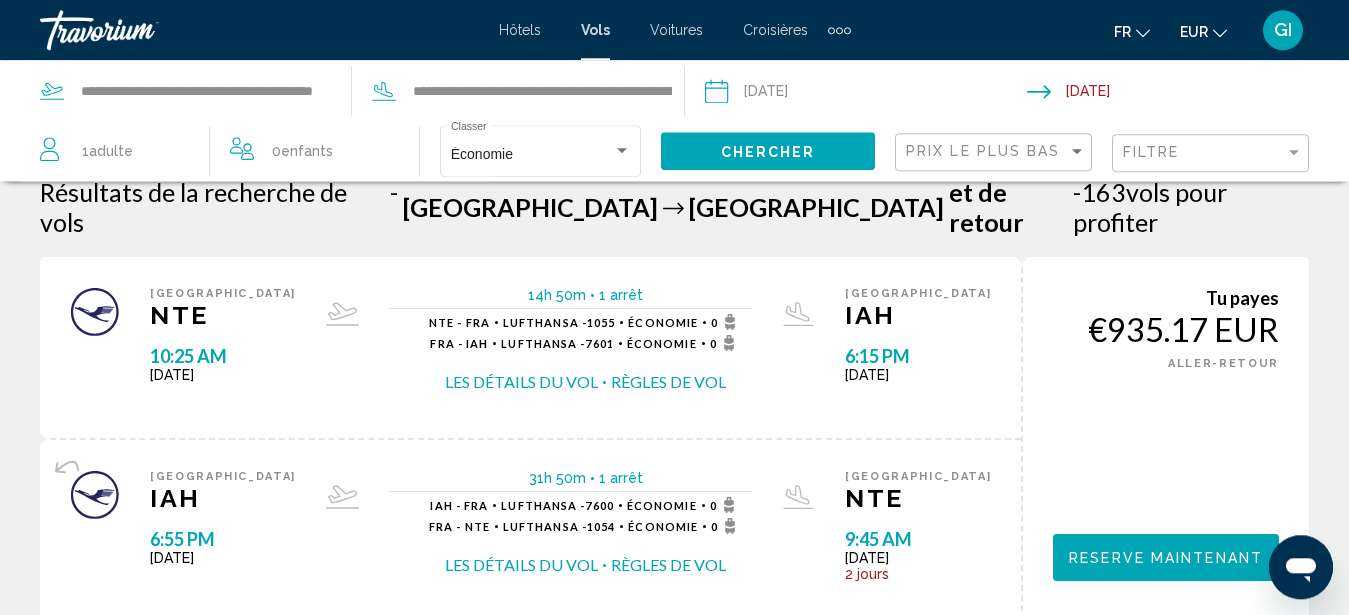 scroll, scrollTop: 0, scrollLeft: 0, axis: both 